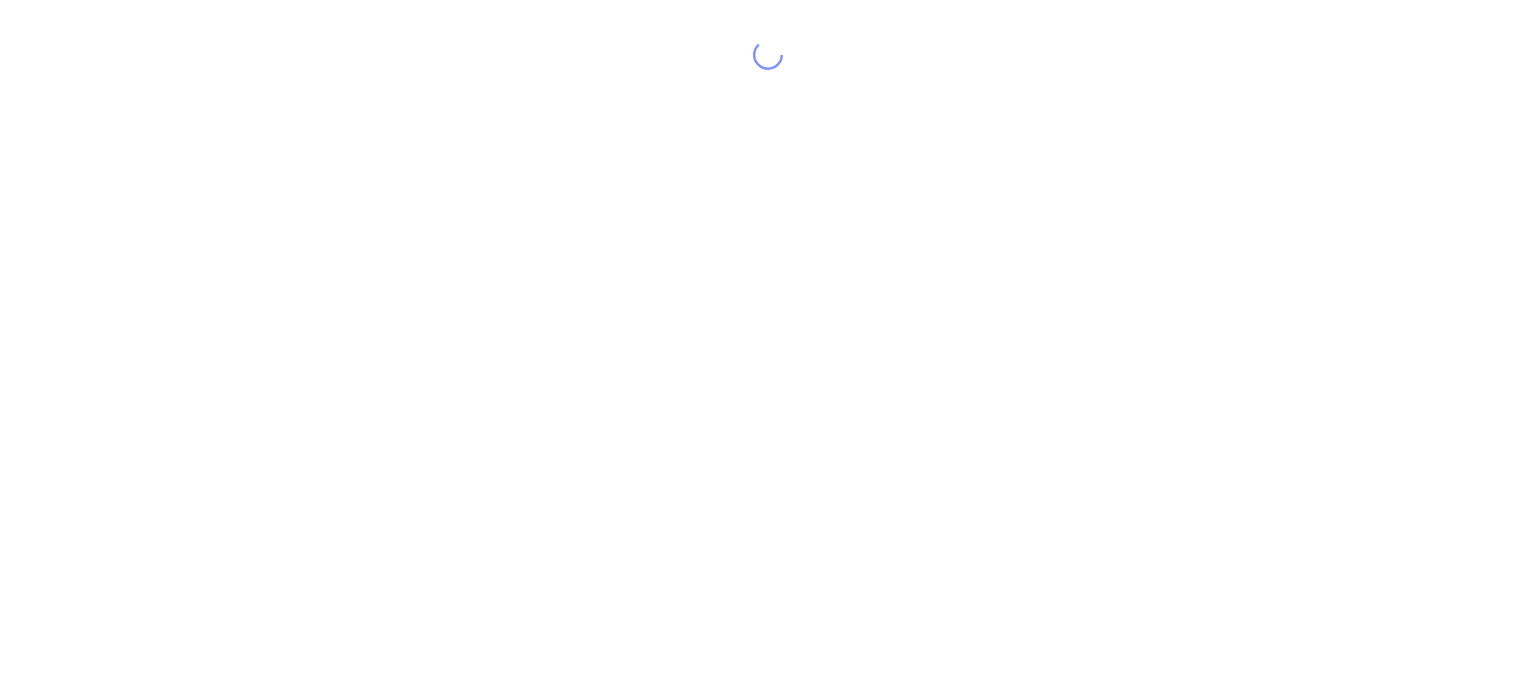 scroll, scrollTop: 0, scrollLeft: 0, axis: both 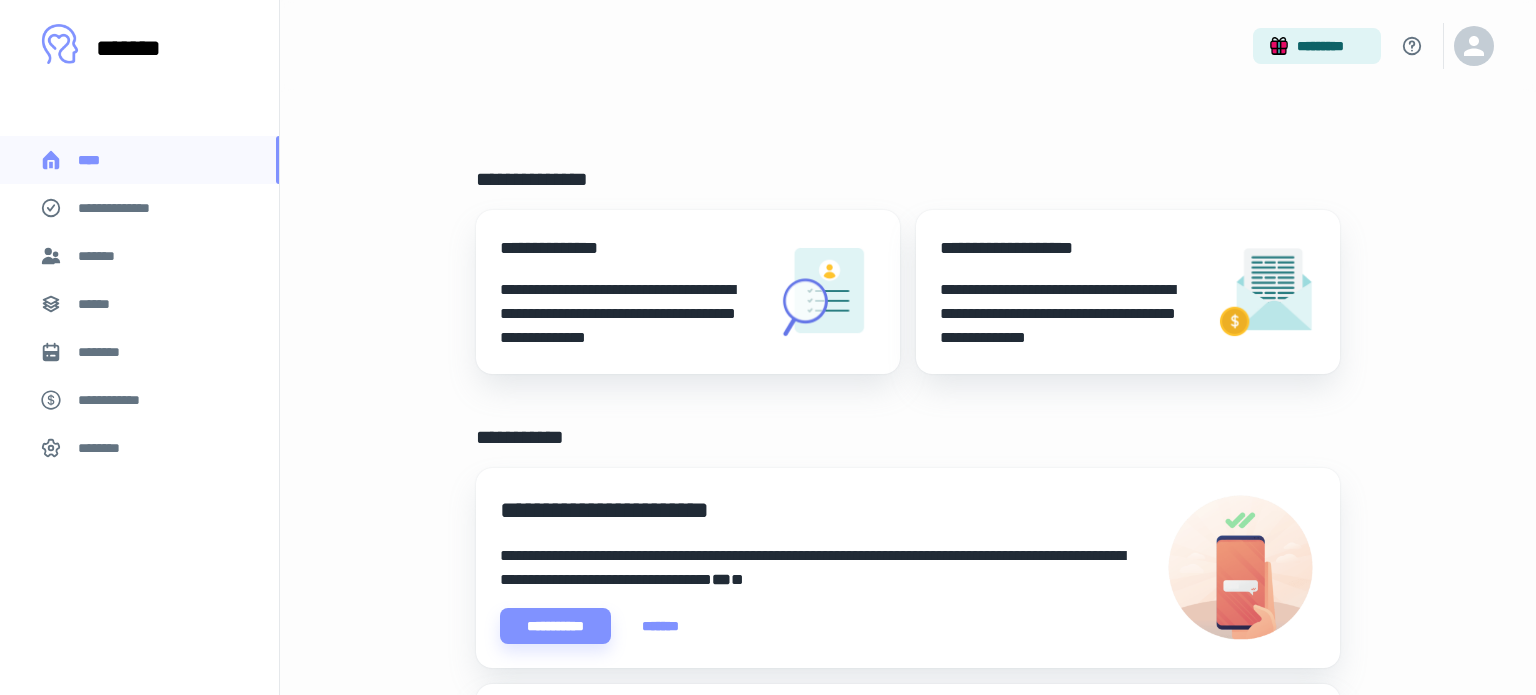 click on "**********" at bounding box center [630, 292] 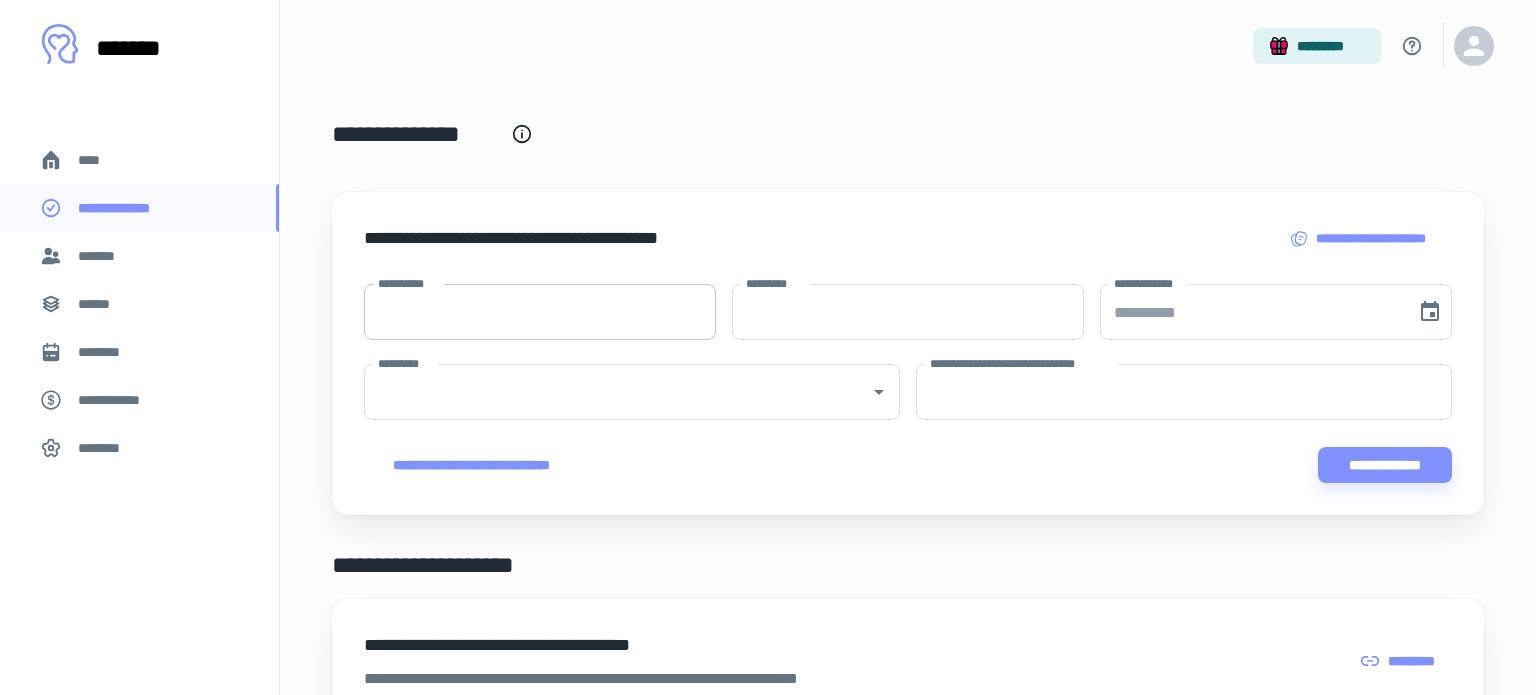 click on "**********" at bounding box center (540, 312) 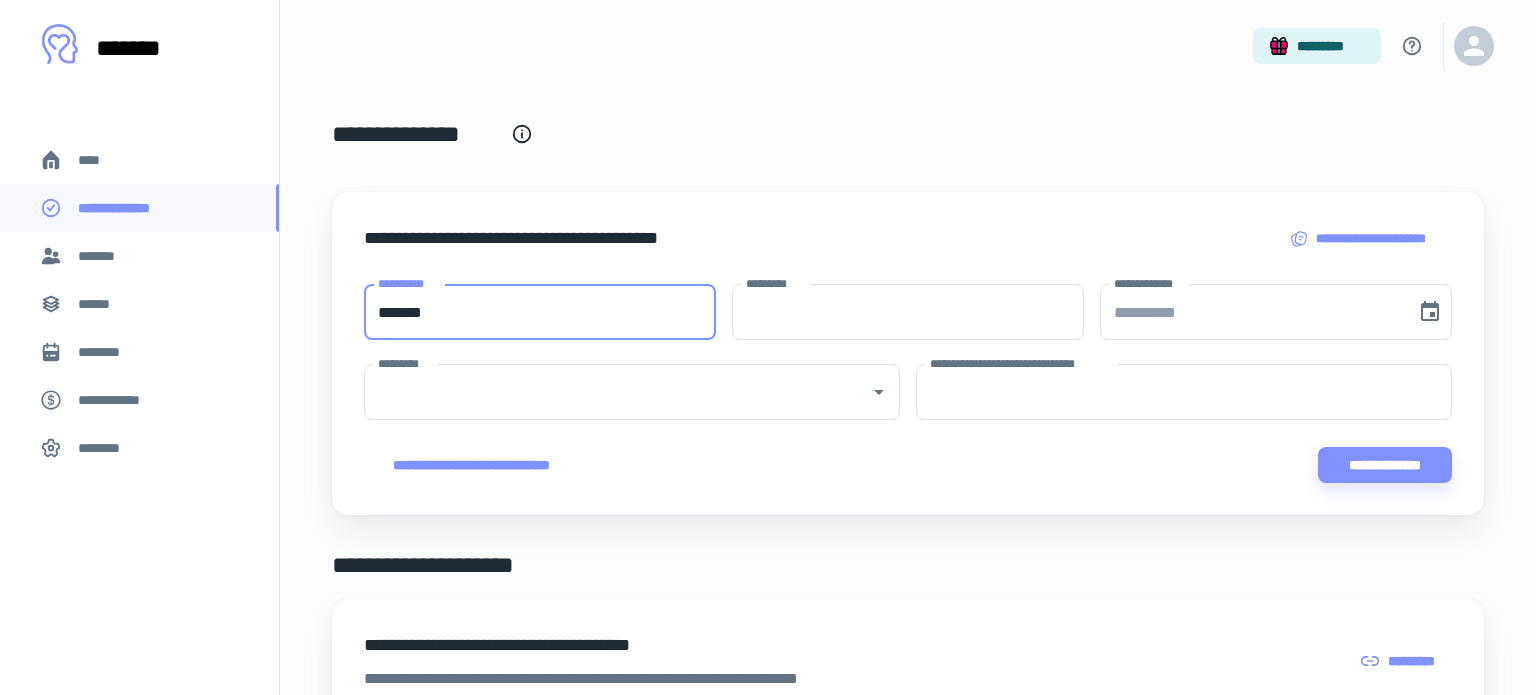 type on "*******" 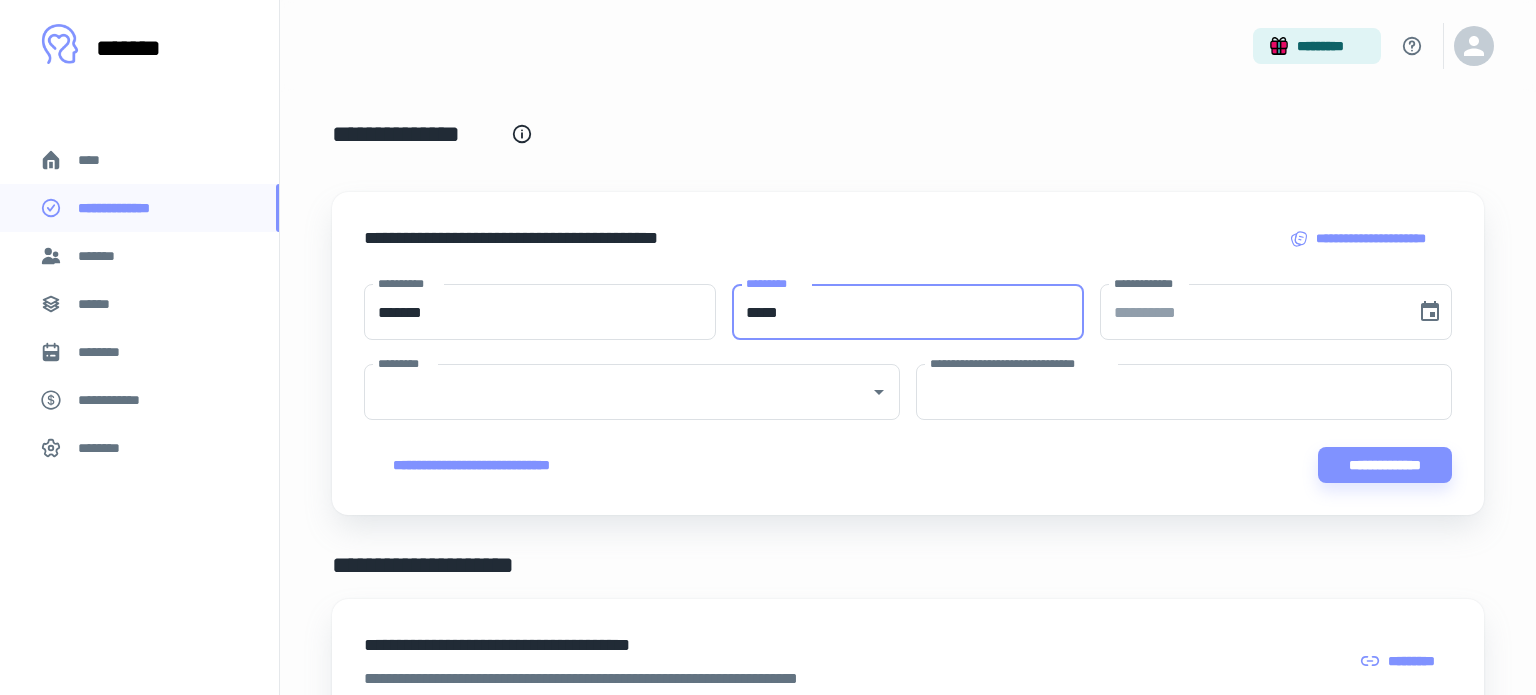 type on "*****" 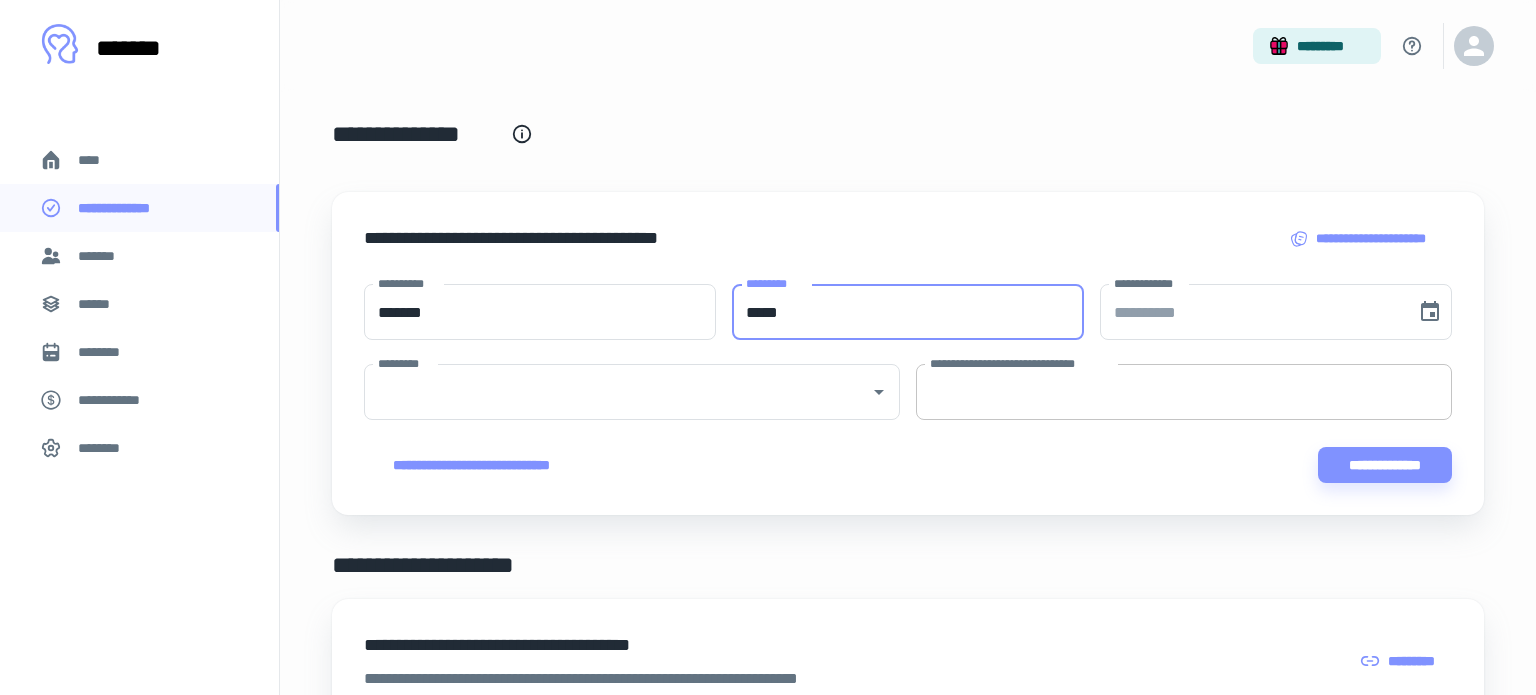 click on "**********" at bounding box center (1184, 392) 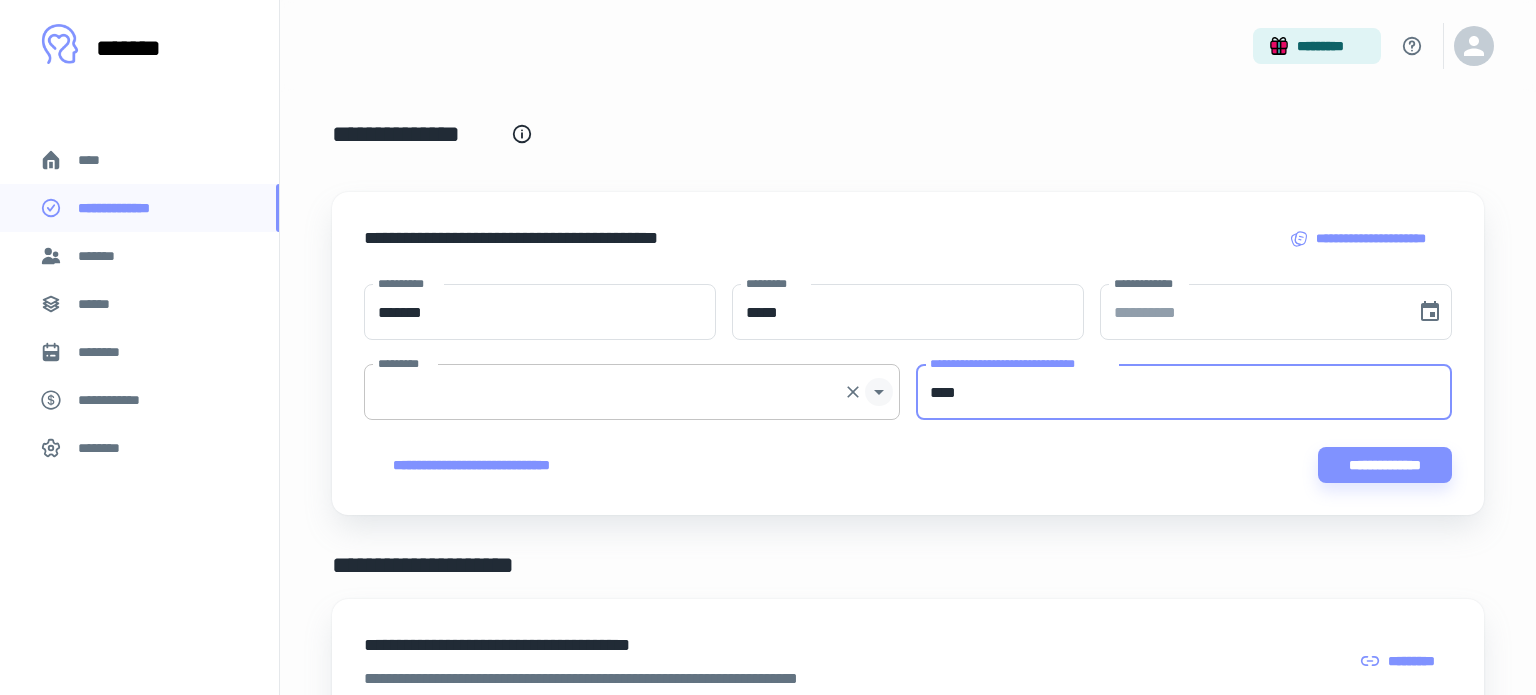 click 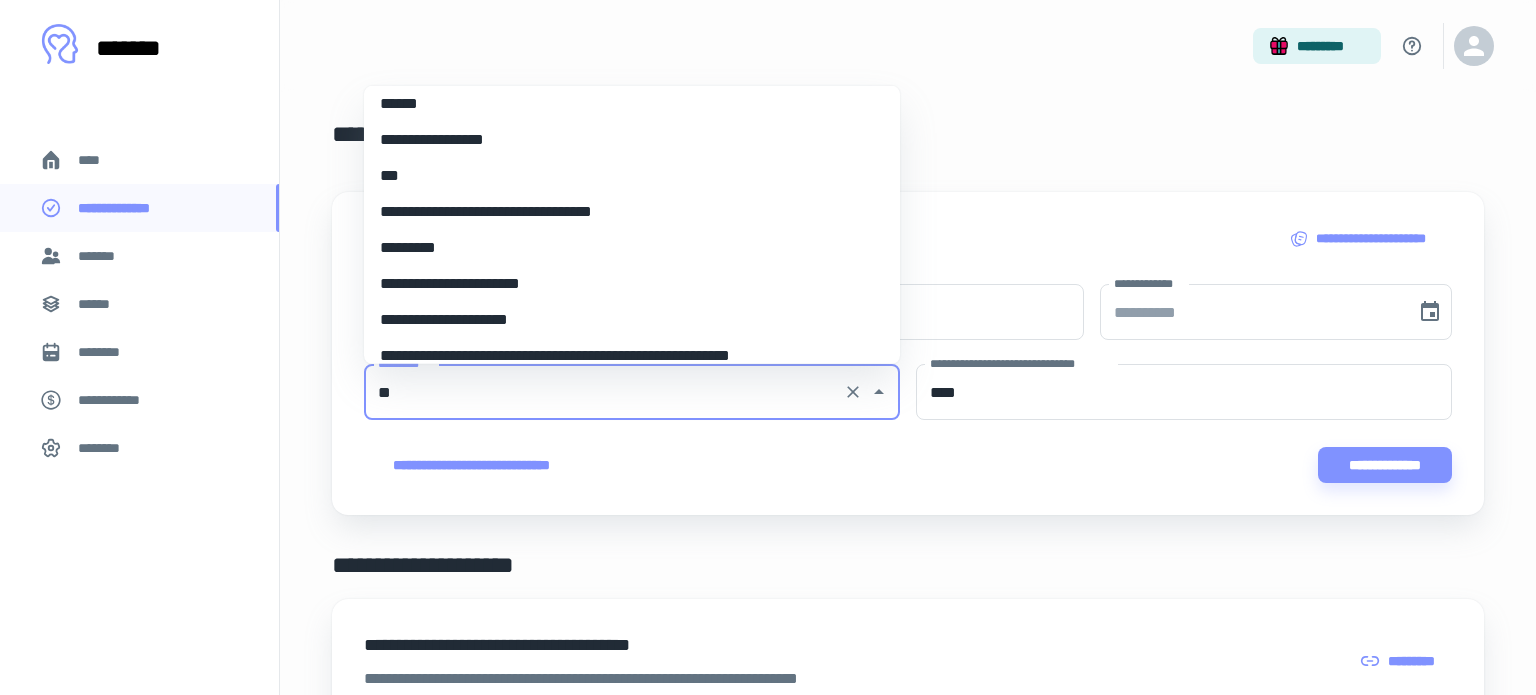 scroll, scrollTop: 0, scrollLeft: 0, axis: both 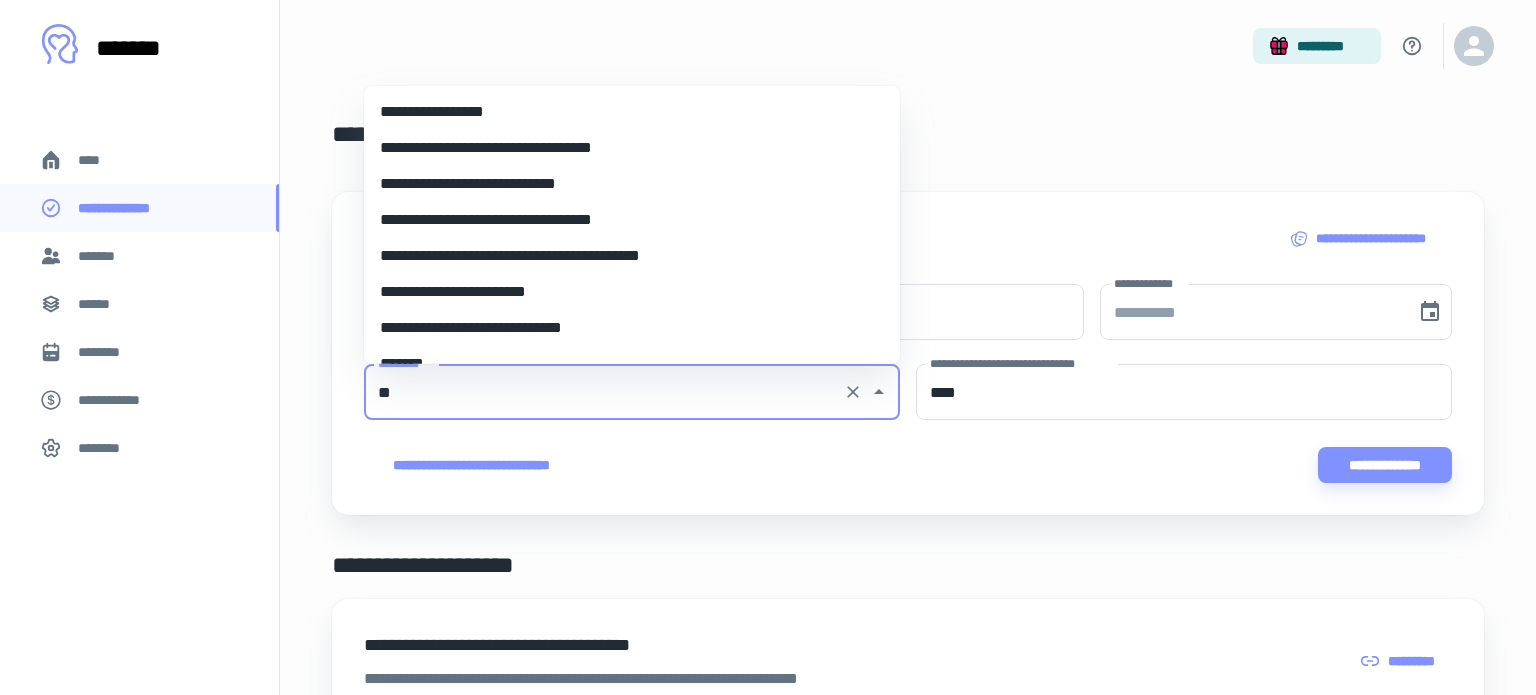 click on "**********" at bounding box center (632, 112) 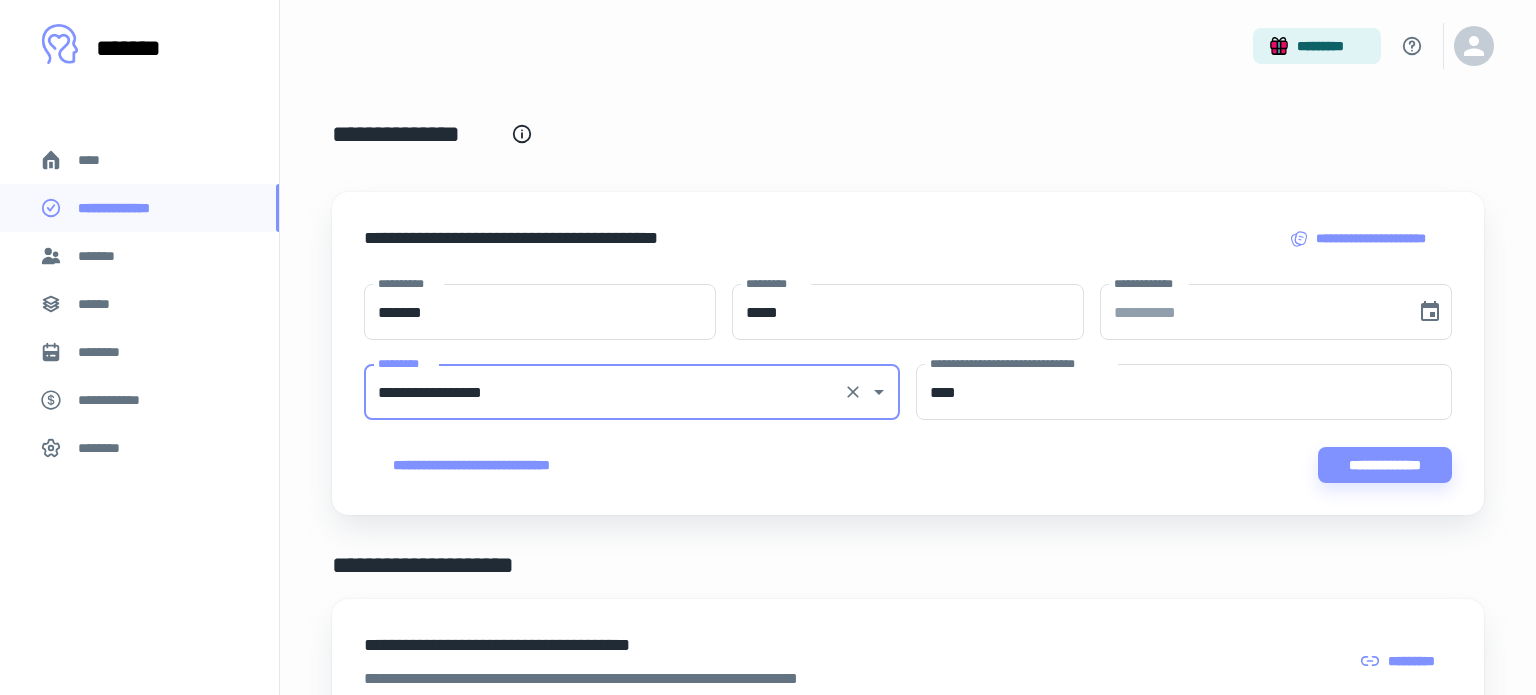type on "**********" 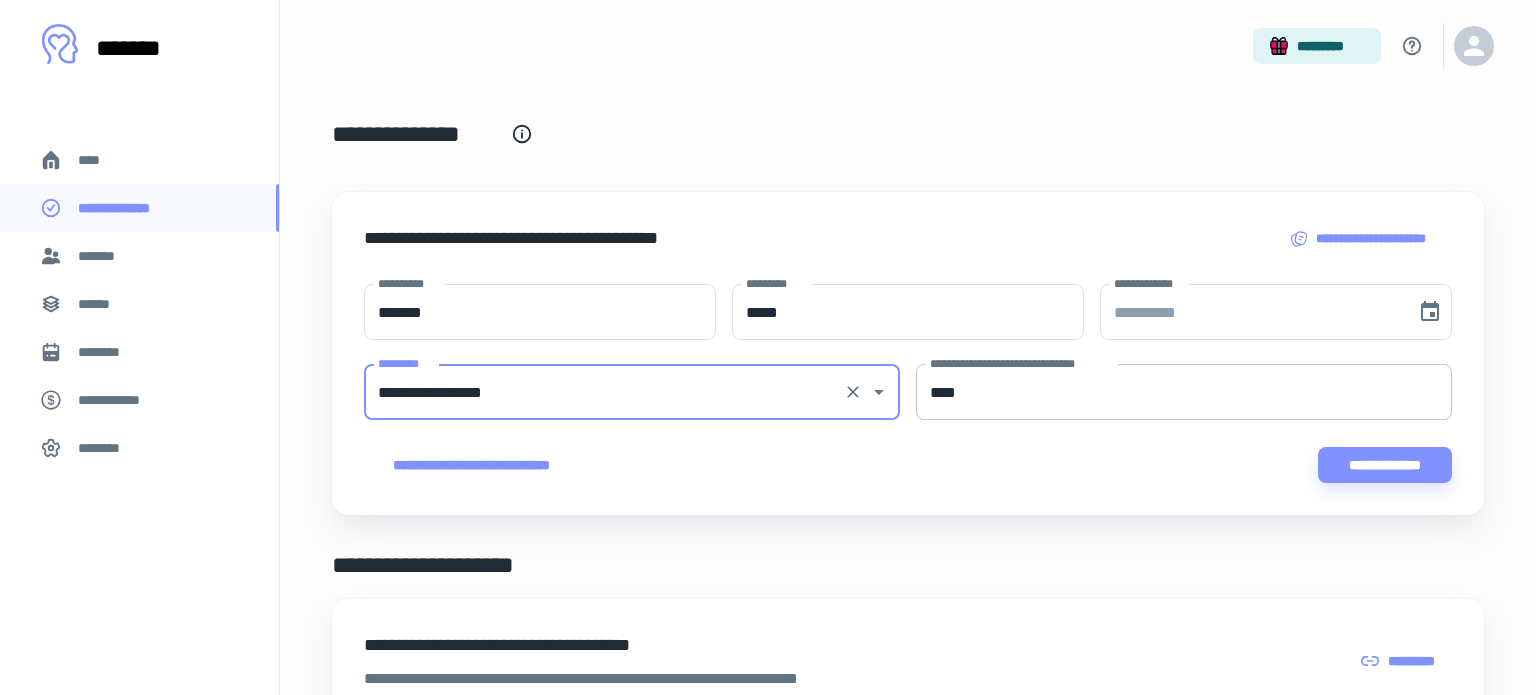 click on "****" at bounding box center [1184, 392] 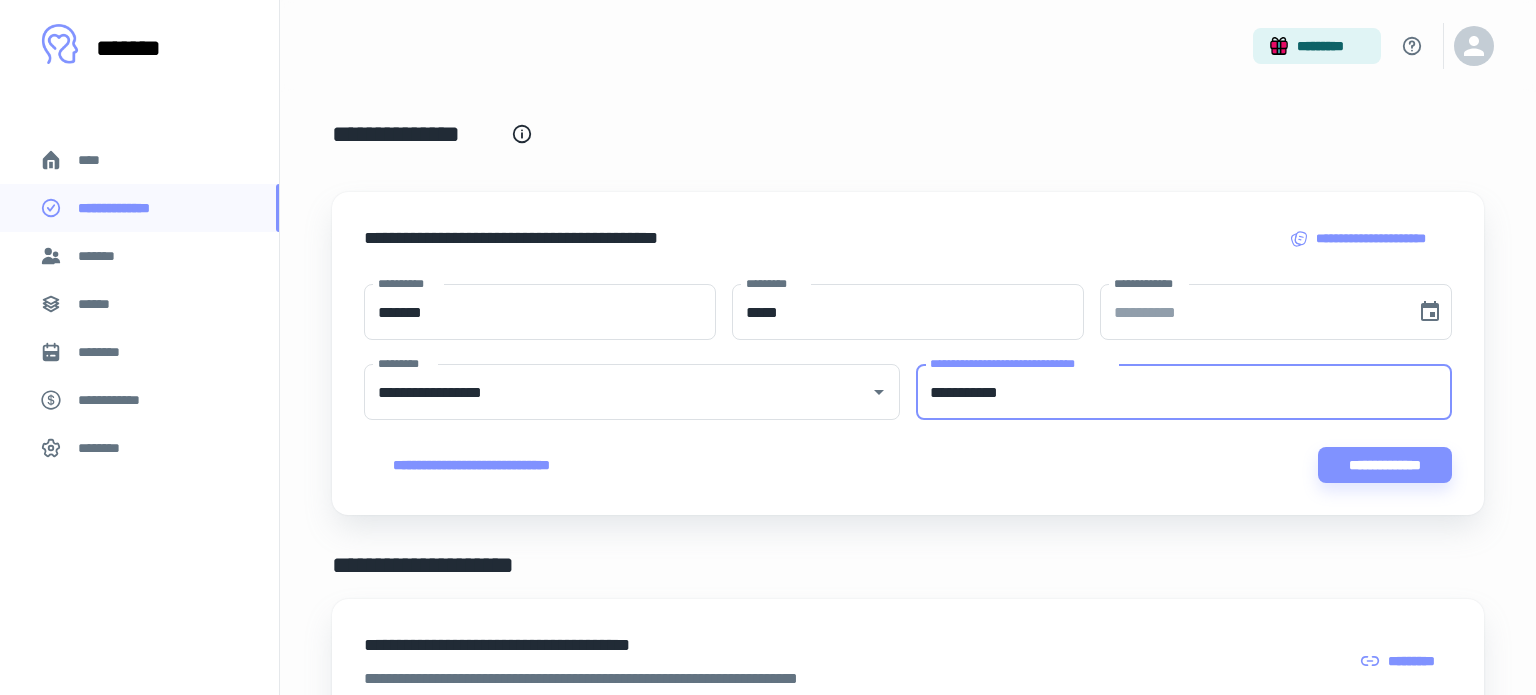 type on "**********" 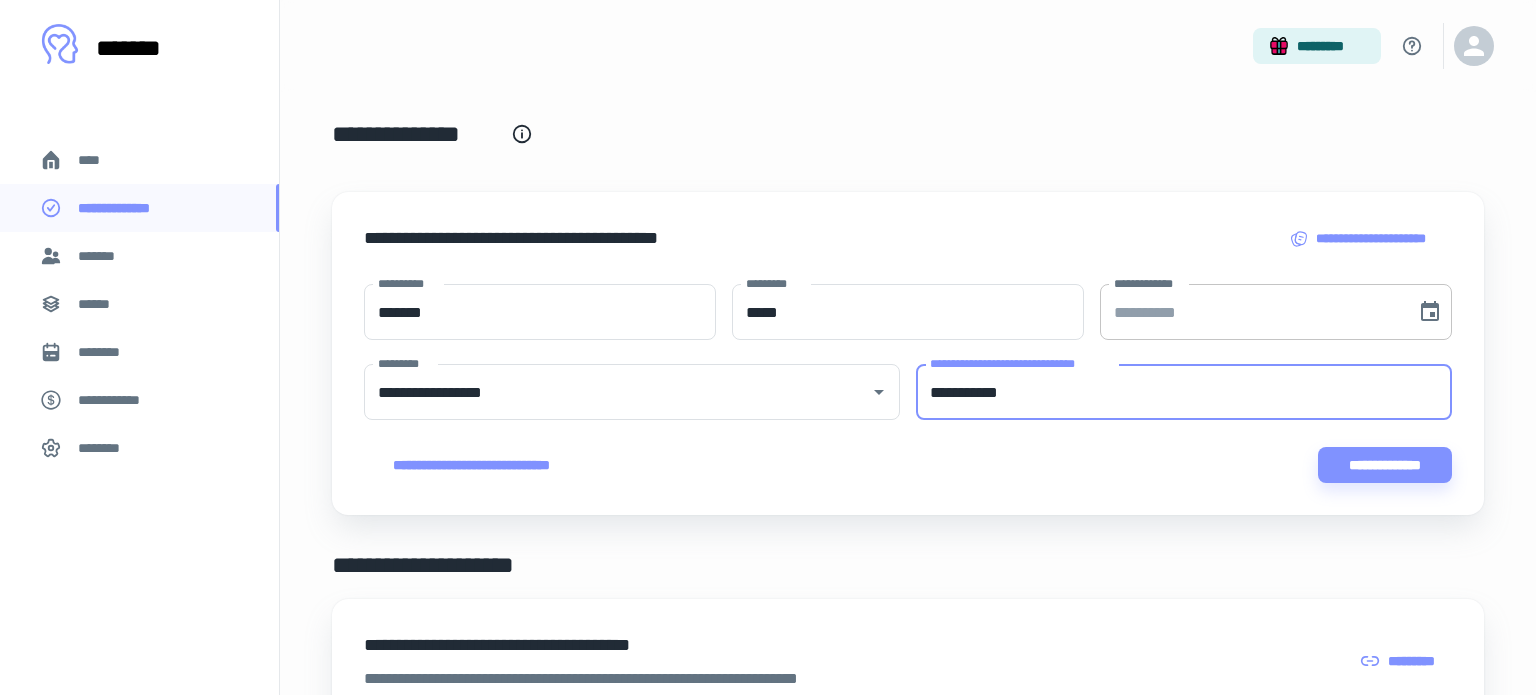 click on "**********" at bounding box center (1251, 312) 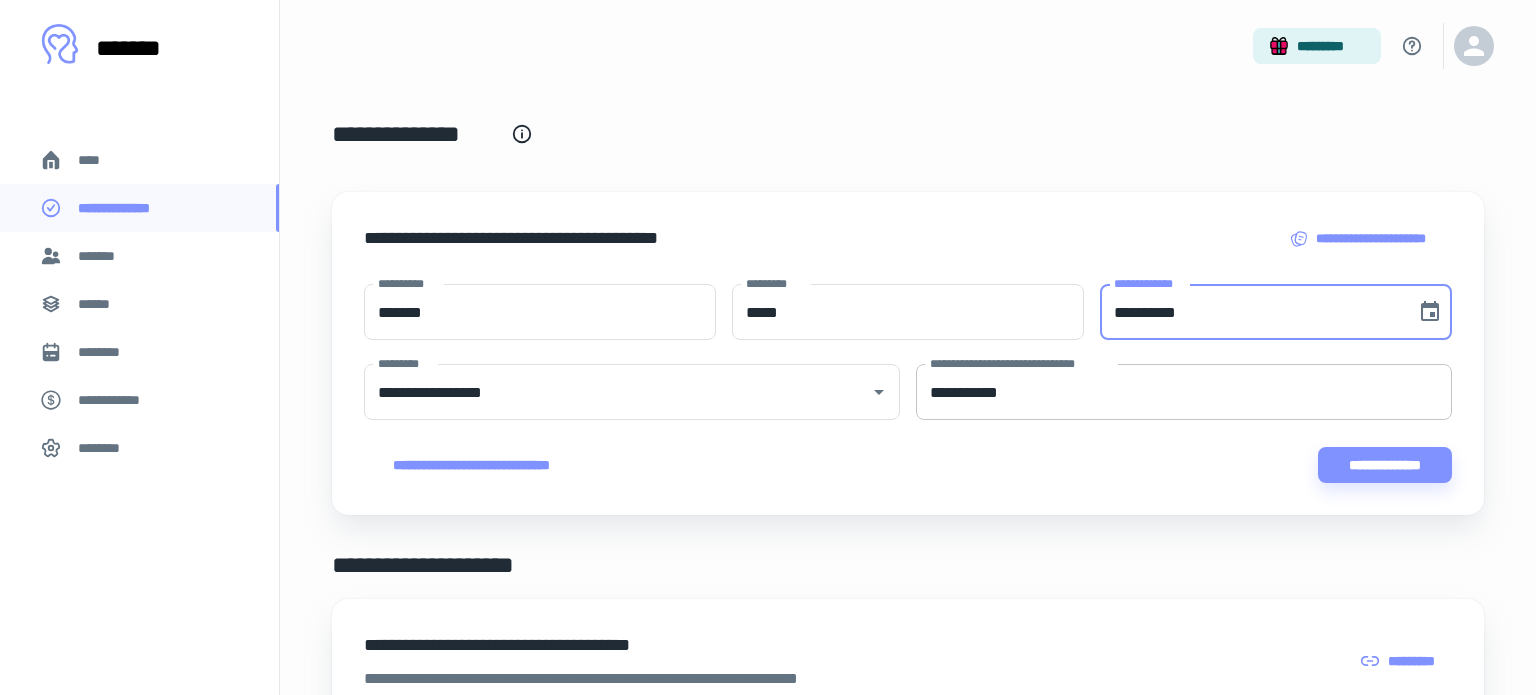 type on "**********" 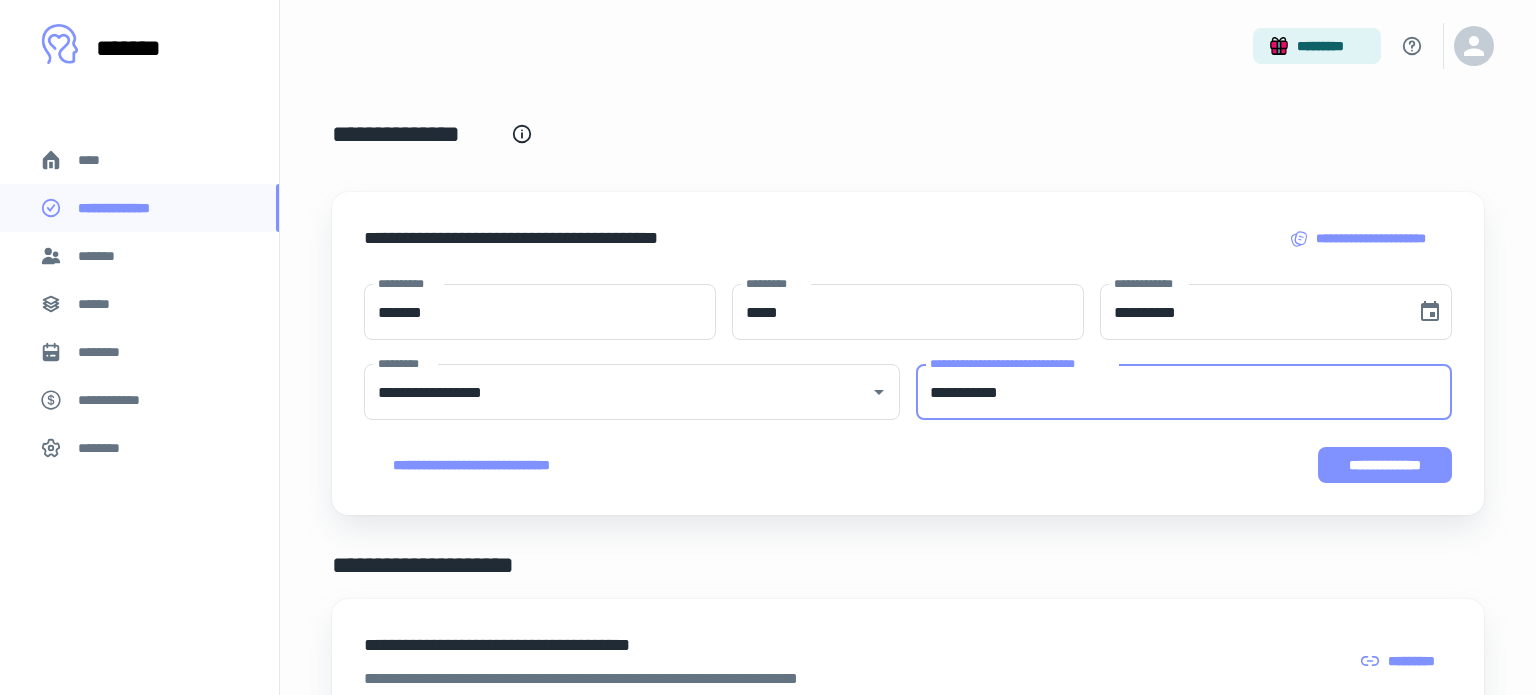 click on "**********" at bounding box center [1385, 465] 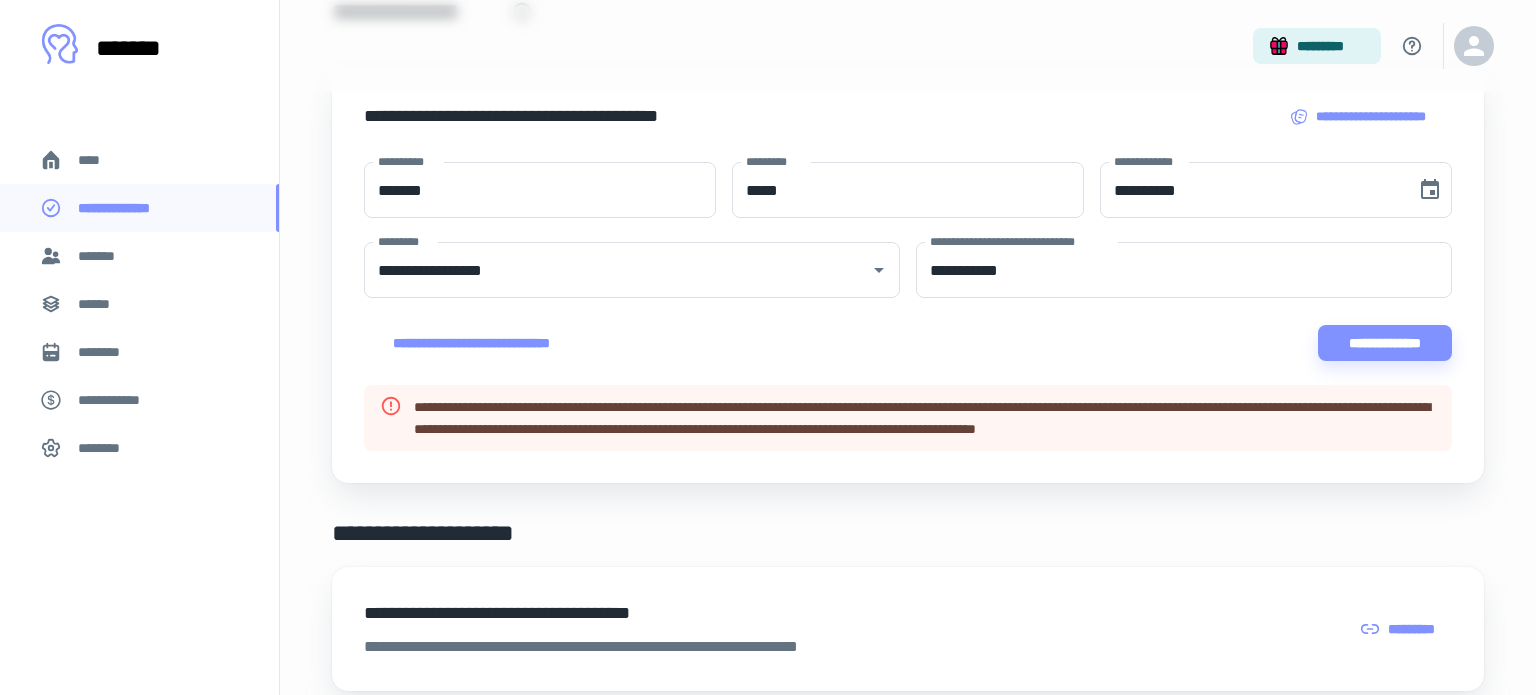 scroll, scrollTop: 124, scrollLeft: 0, axis: vertical 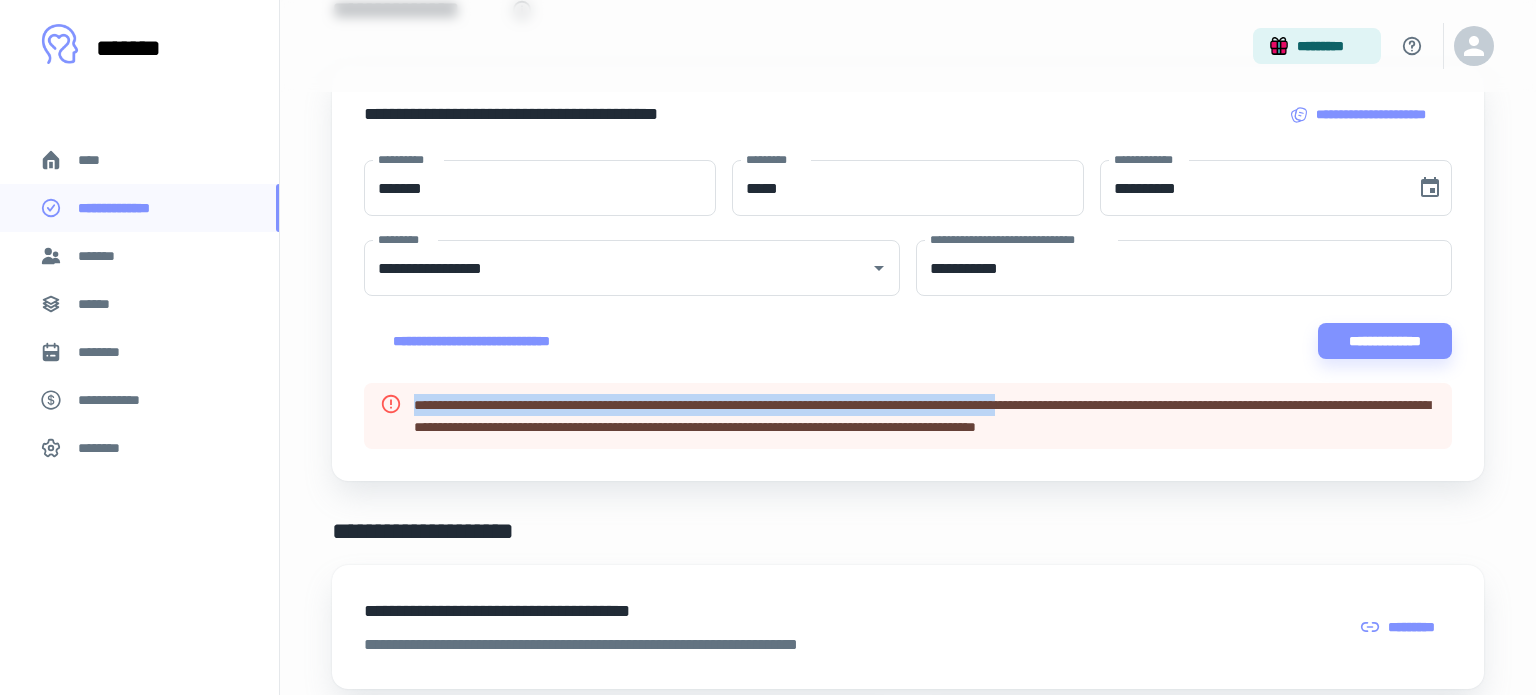 drag, startPoint x: 1151, startPoint y: 409, endPoint x: 413, endPoint y: 408, distance: 738.0007 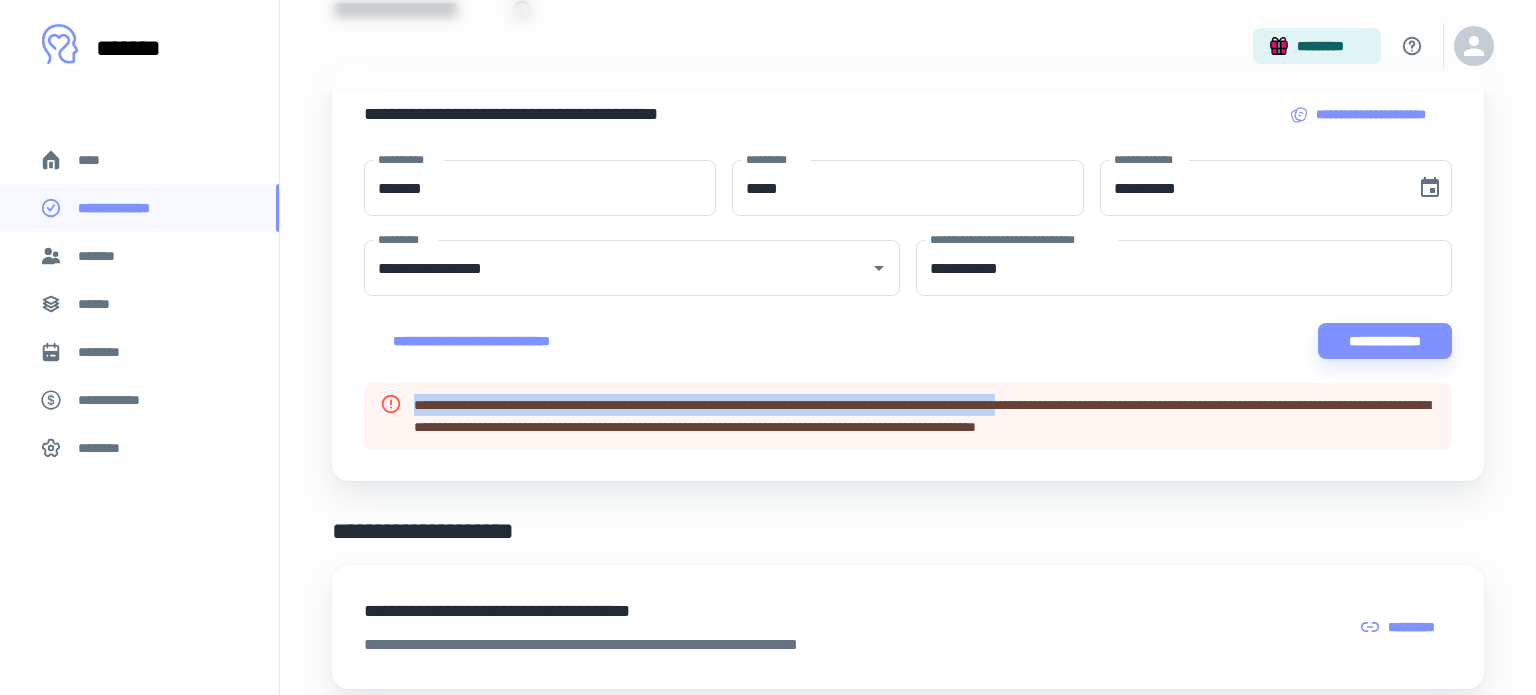 click on "**********" at bounding box center [925, 416] 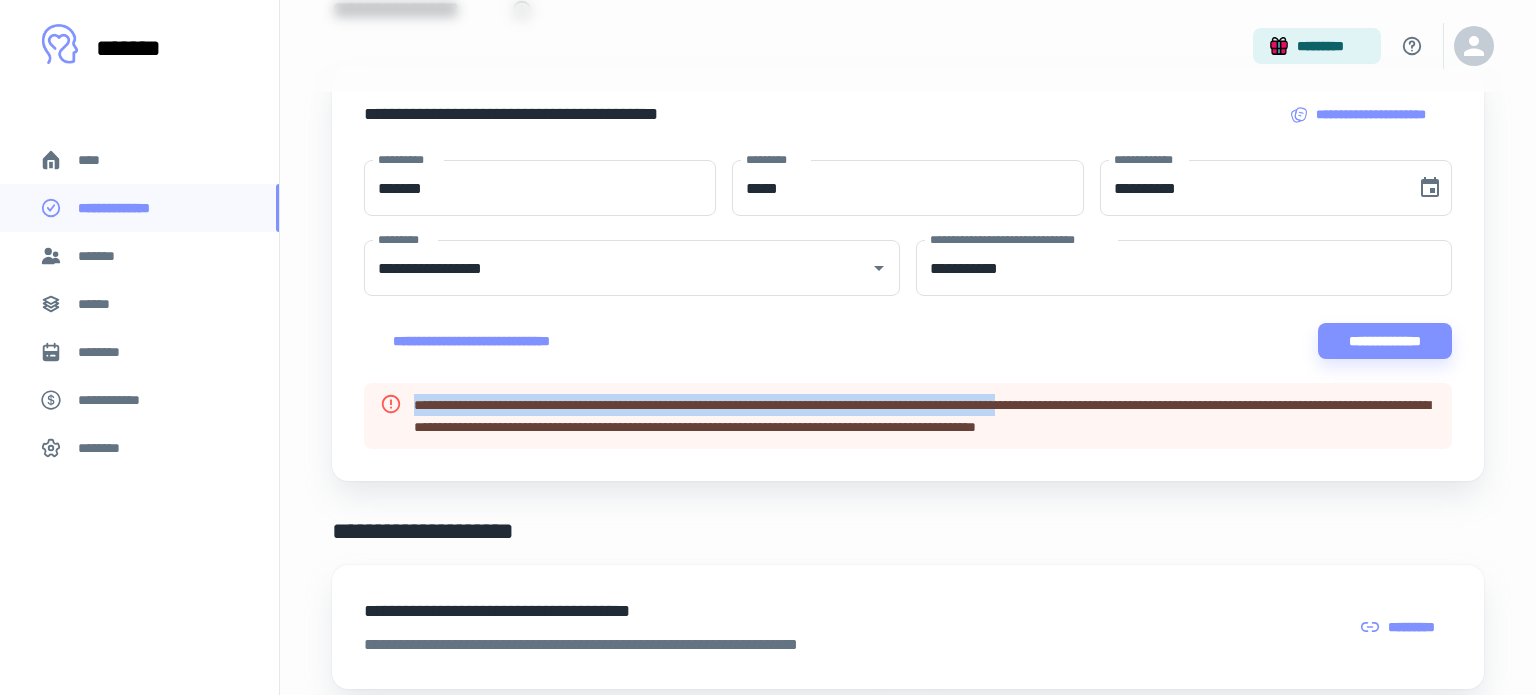 copy on "**********" 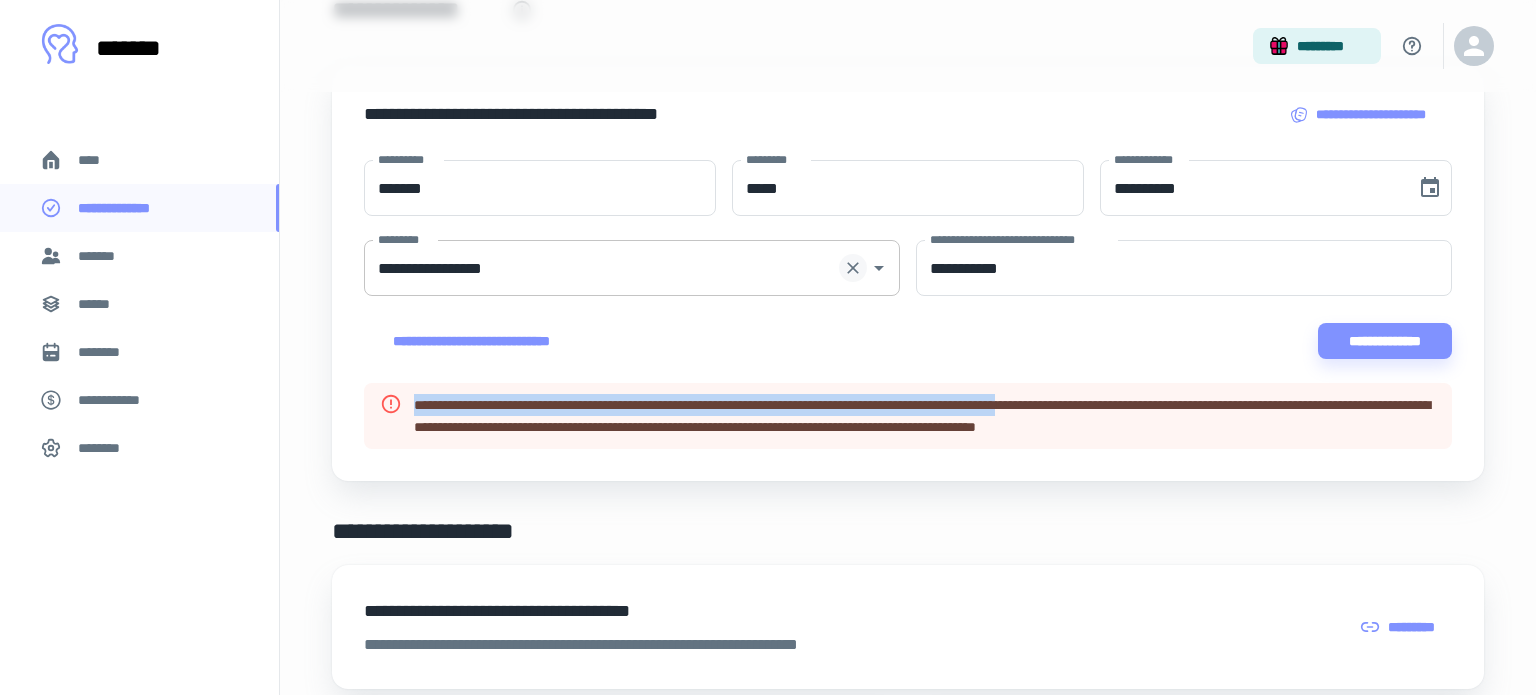 click 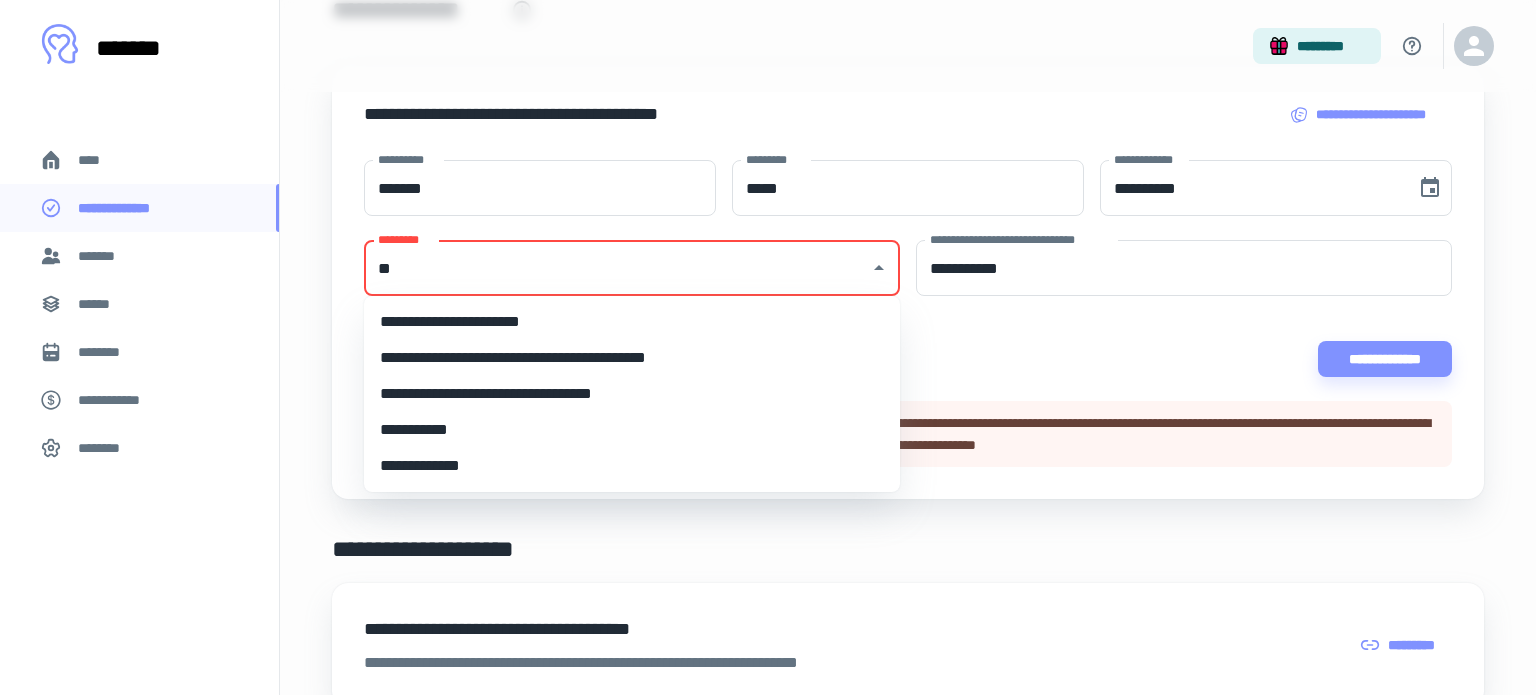 type on "*" 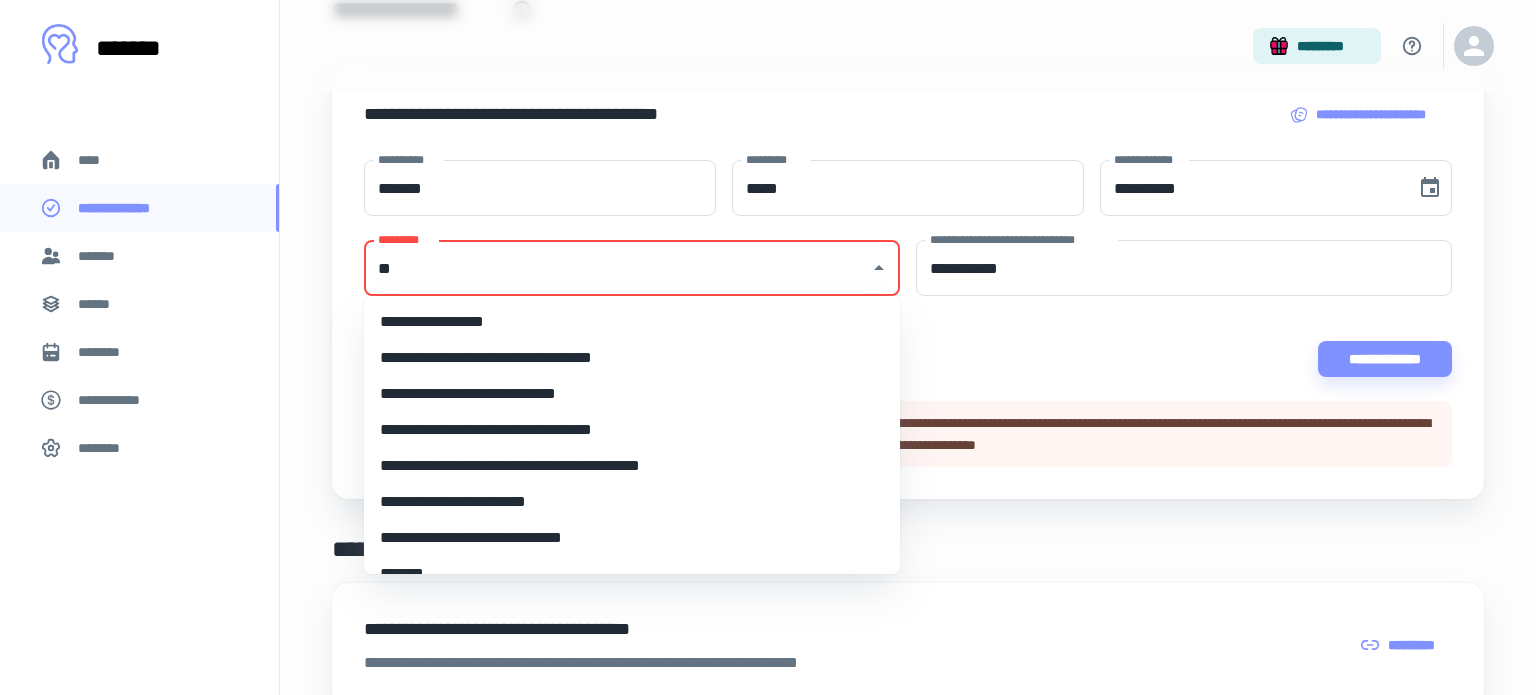 type on "**" 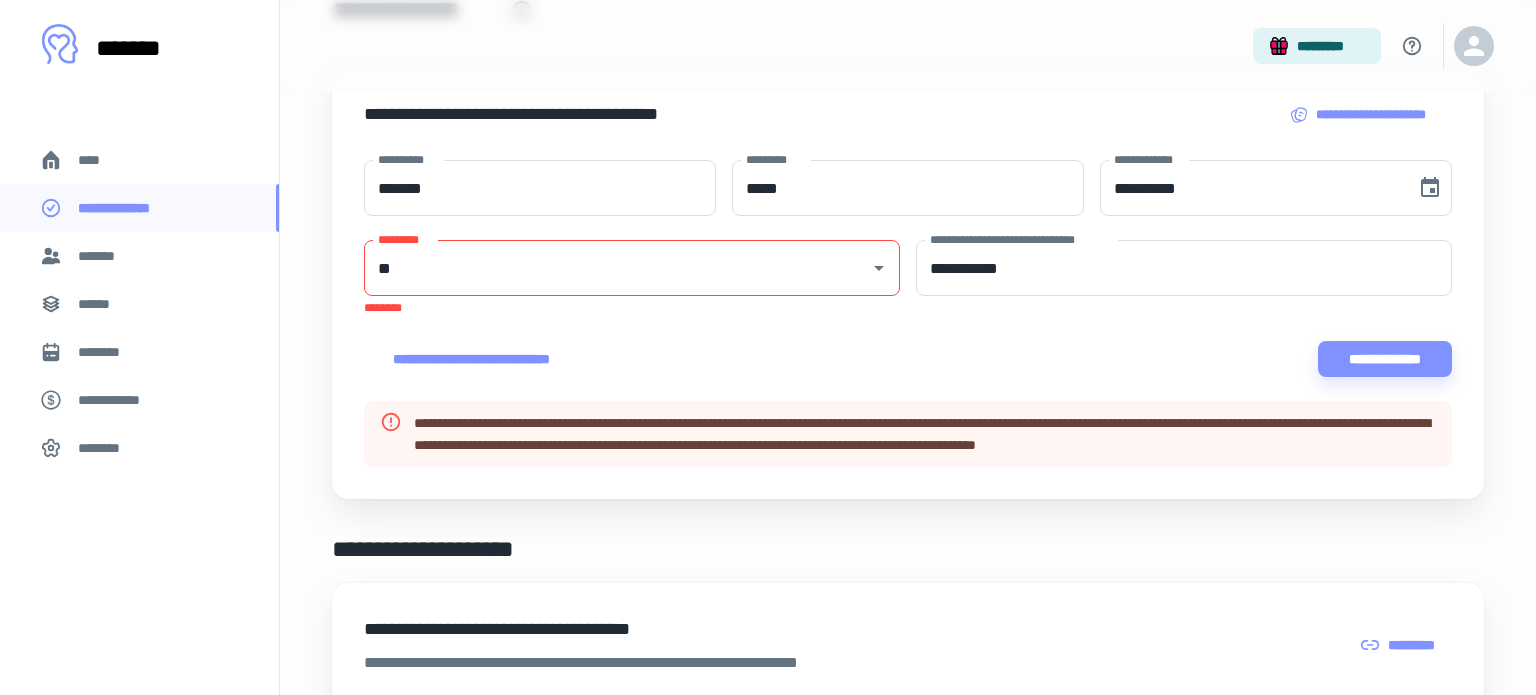 type 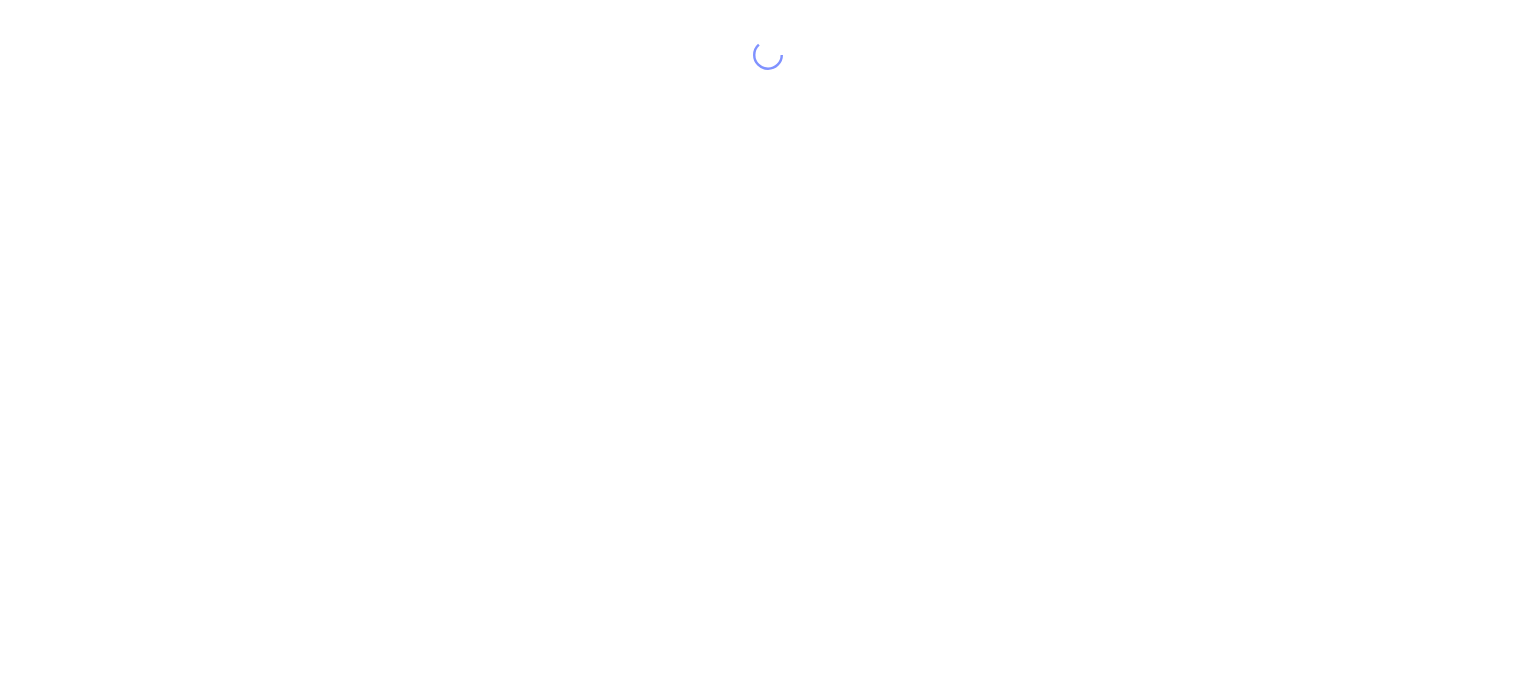 scroll, scrollTop: 0, scrollLeft: 0, axis: both 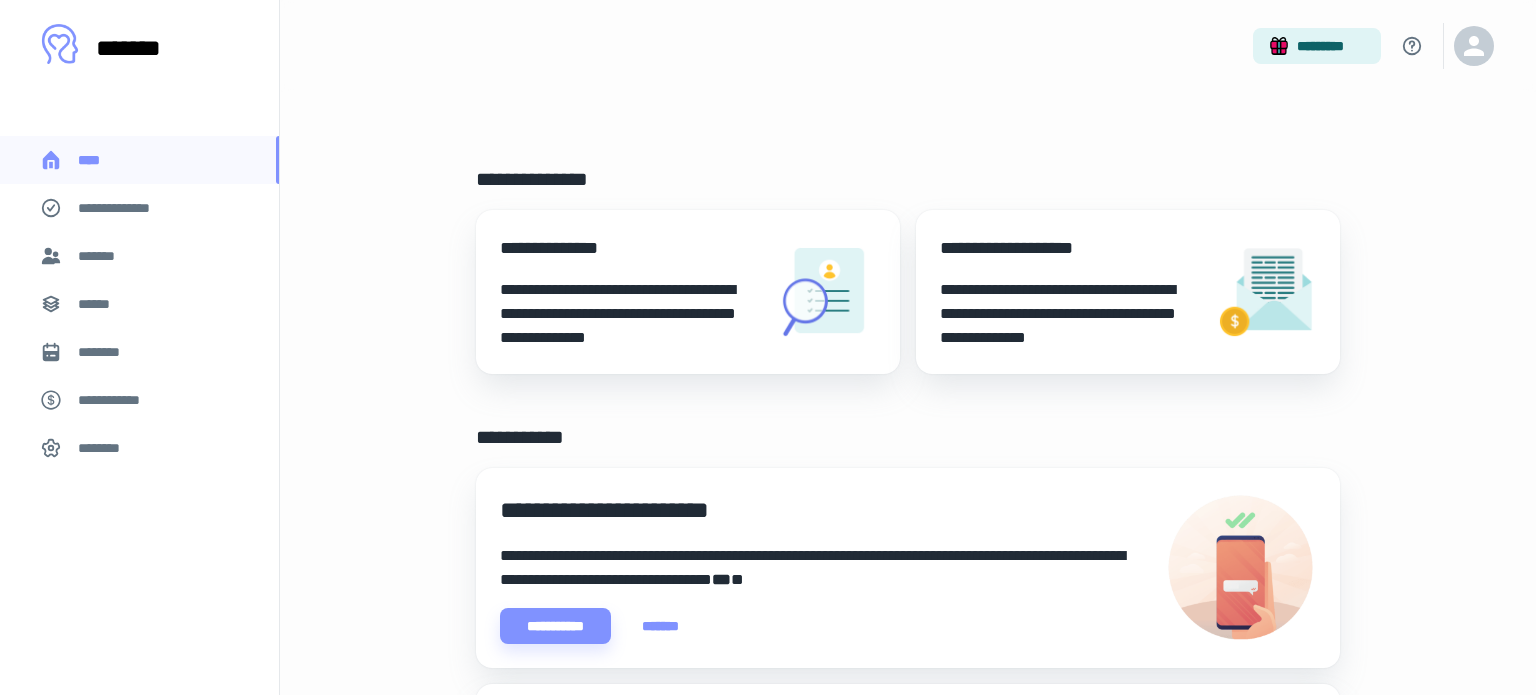 click on "**********" at bounding box center (630, 314) 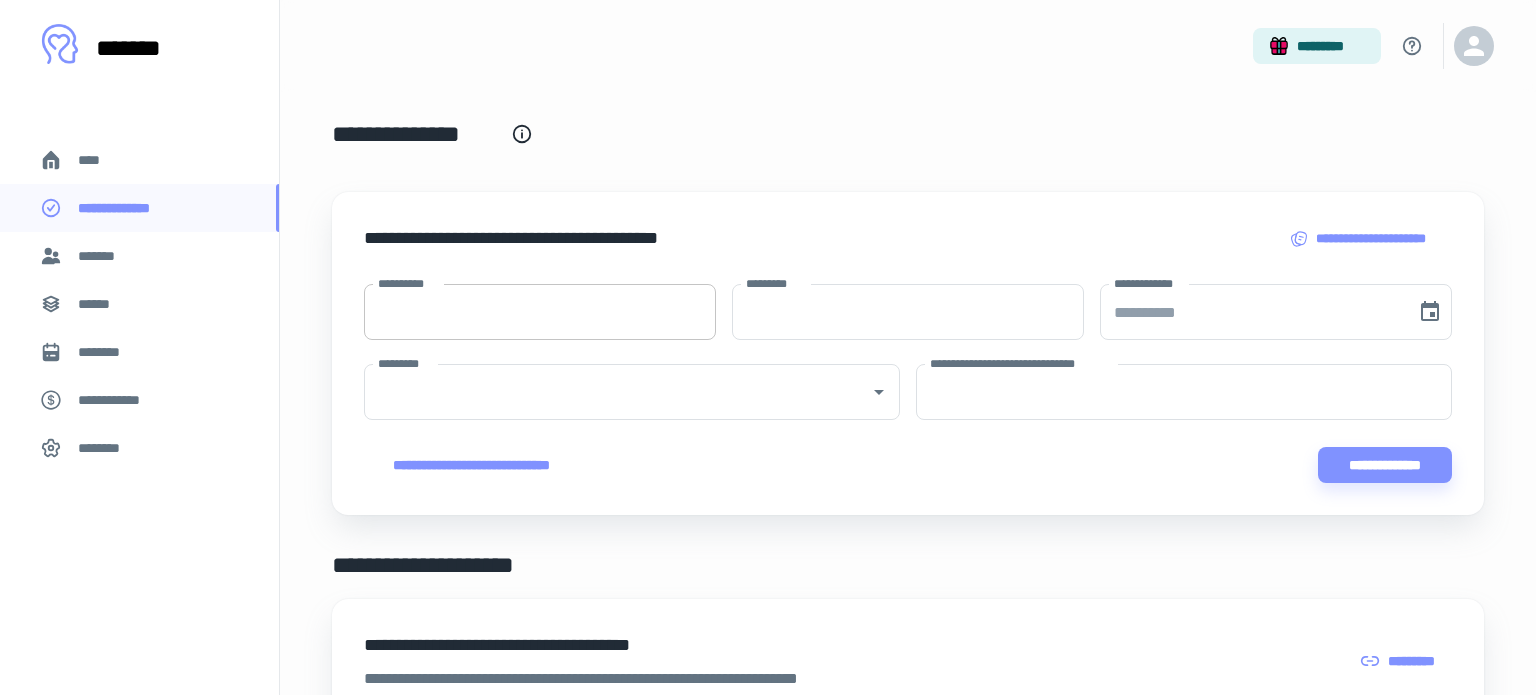 click on "**********" at bounding box center [540, 312] 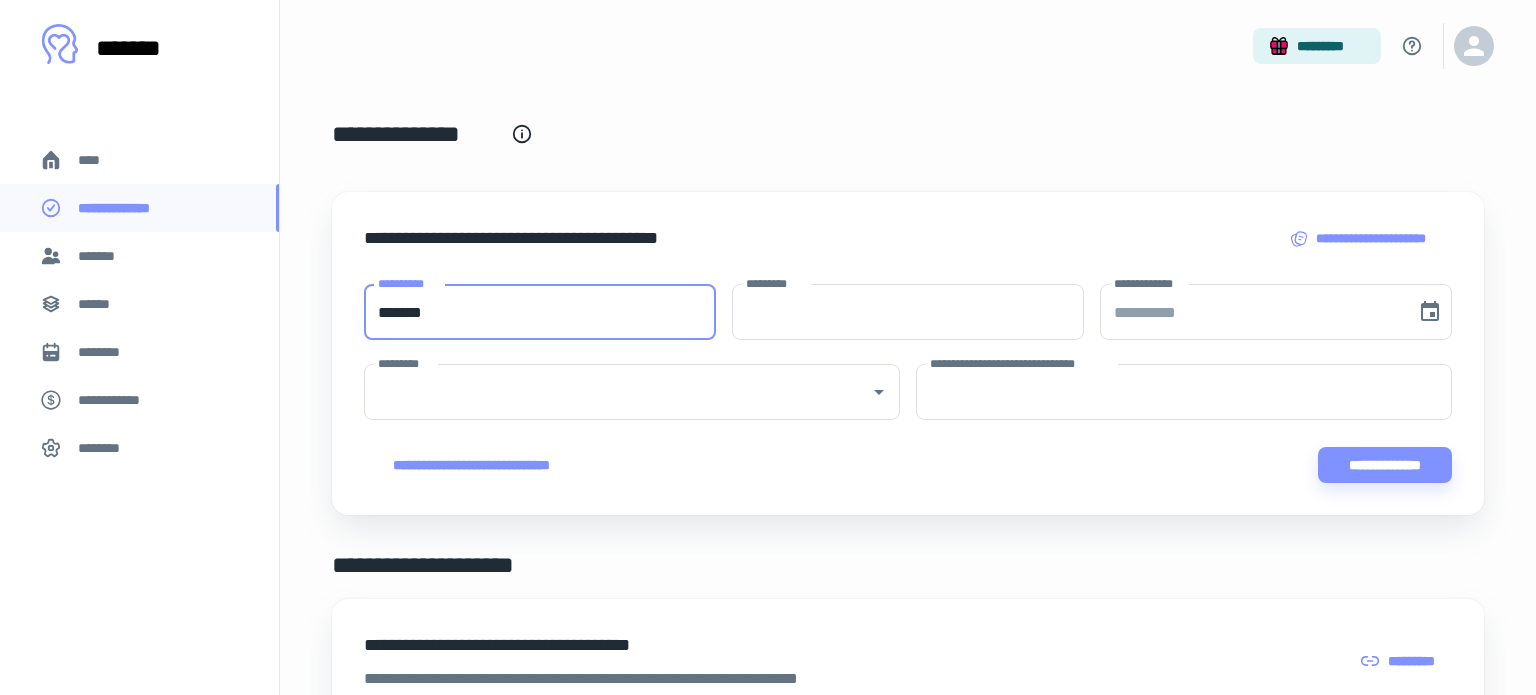 type on "*******" 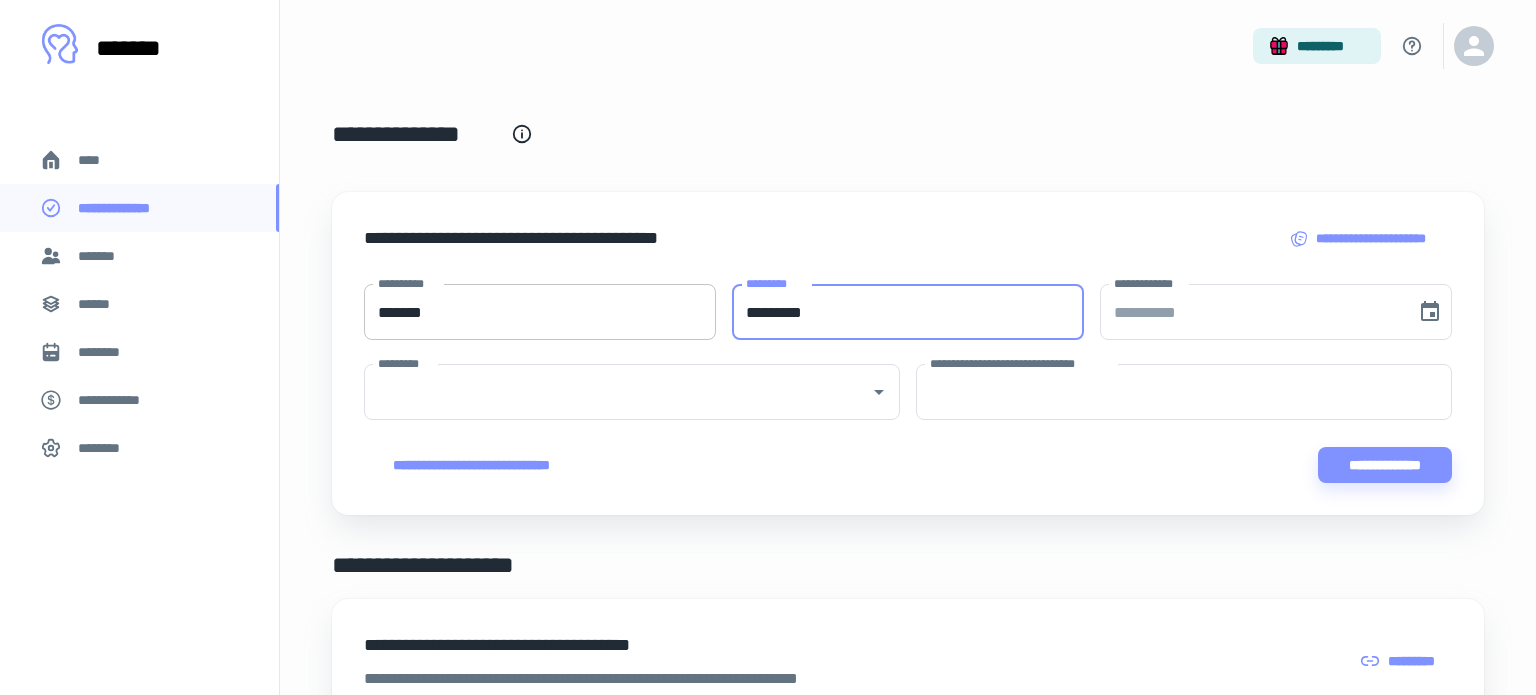 type on "*********" 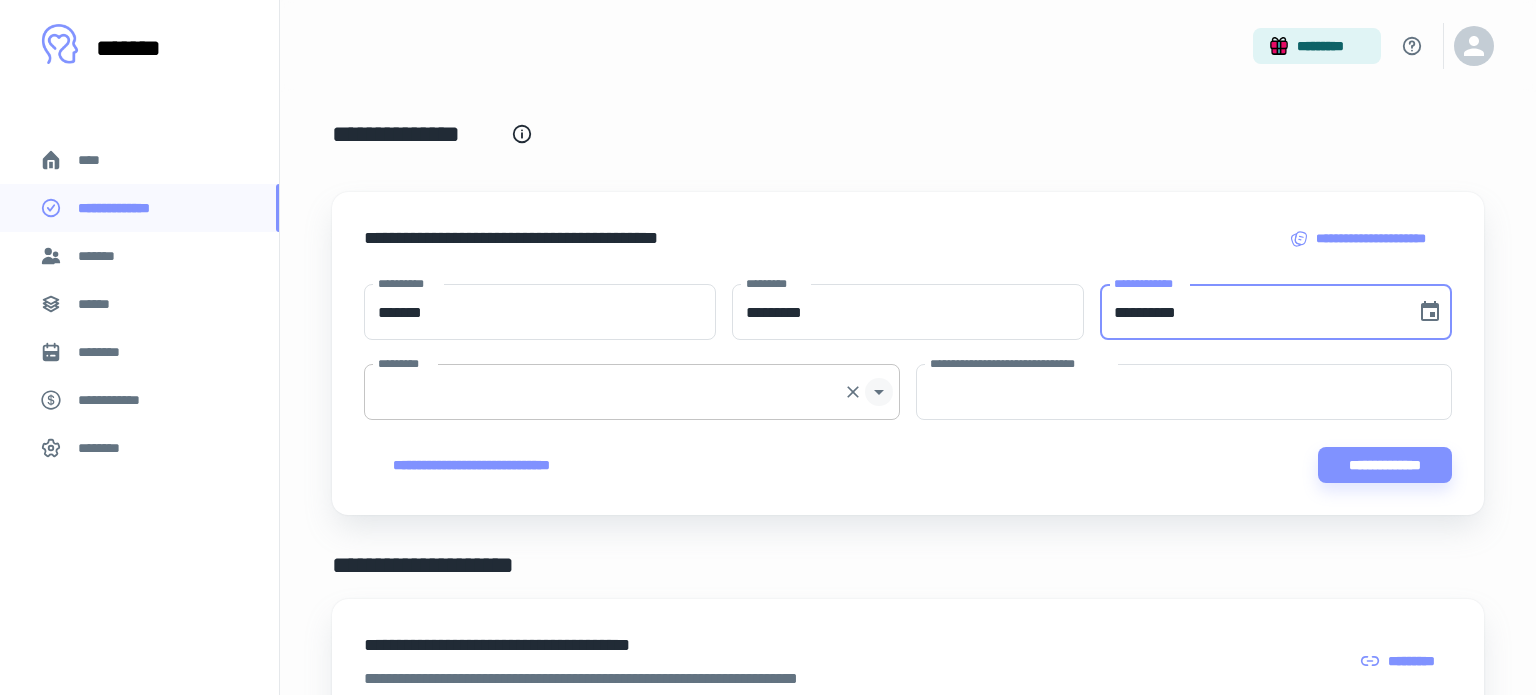 click 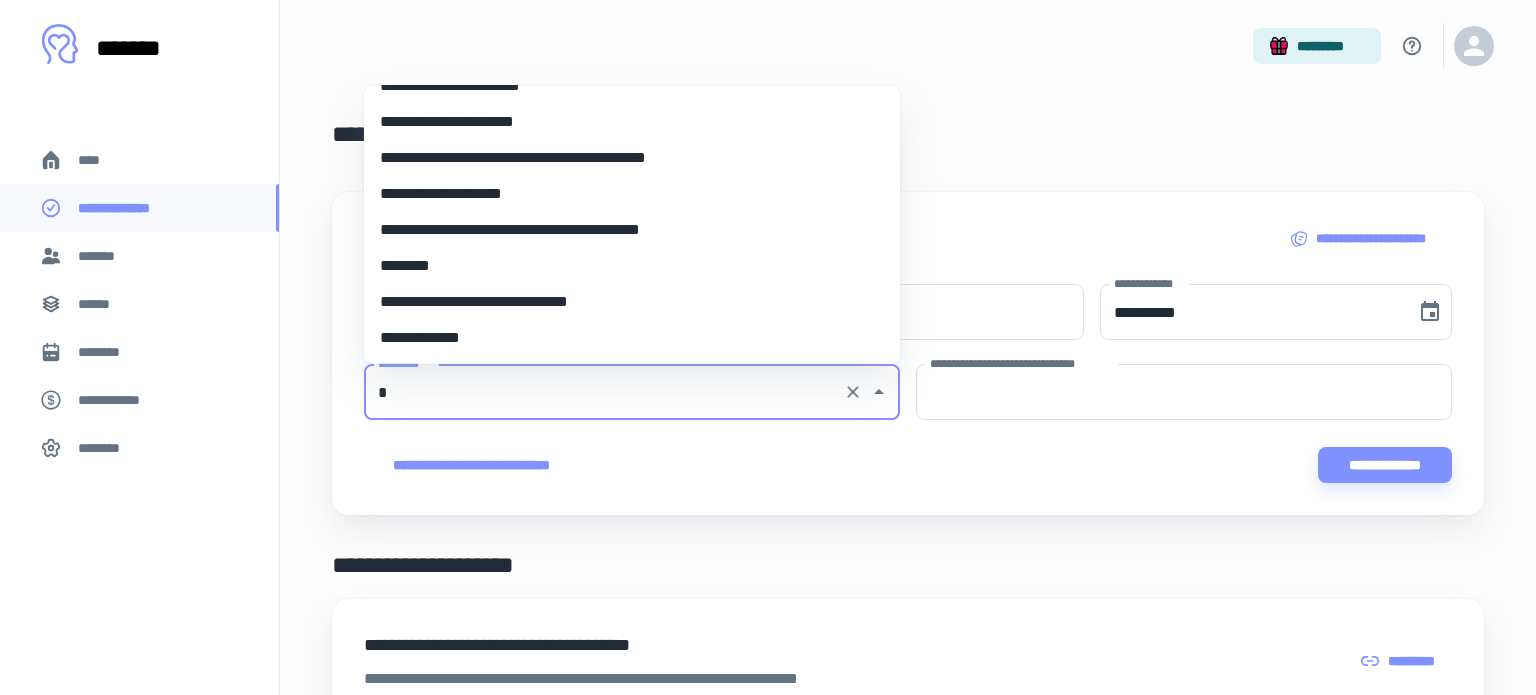 scroll, scrollTop: 0, scrollLeft: 0, axis: both 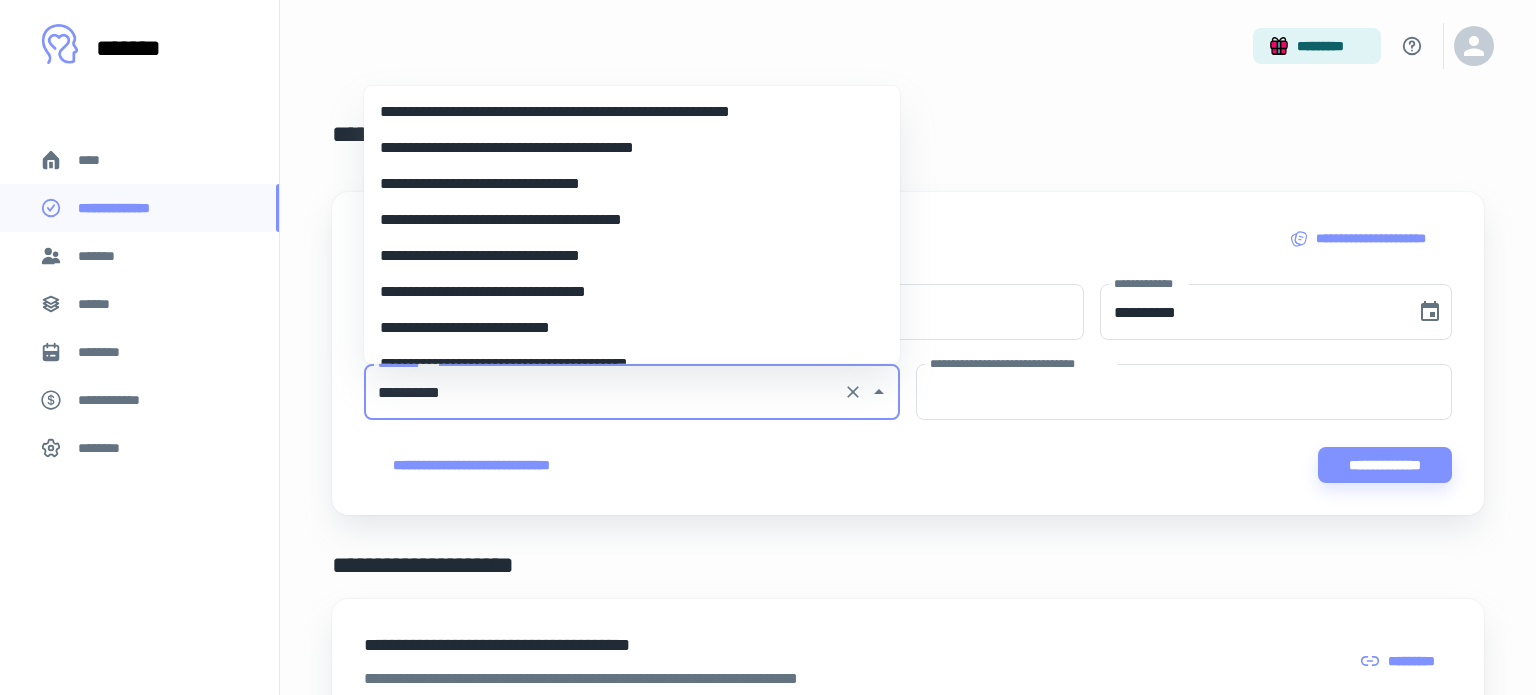type on "**********" 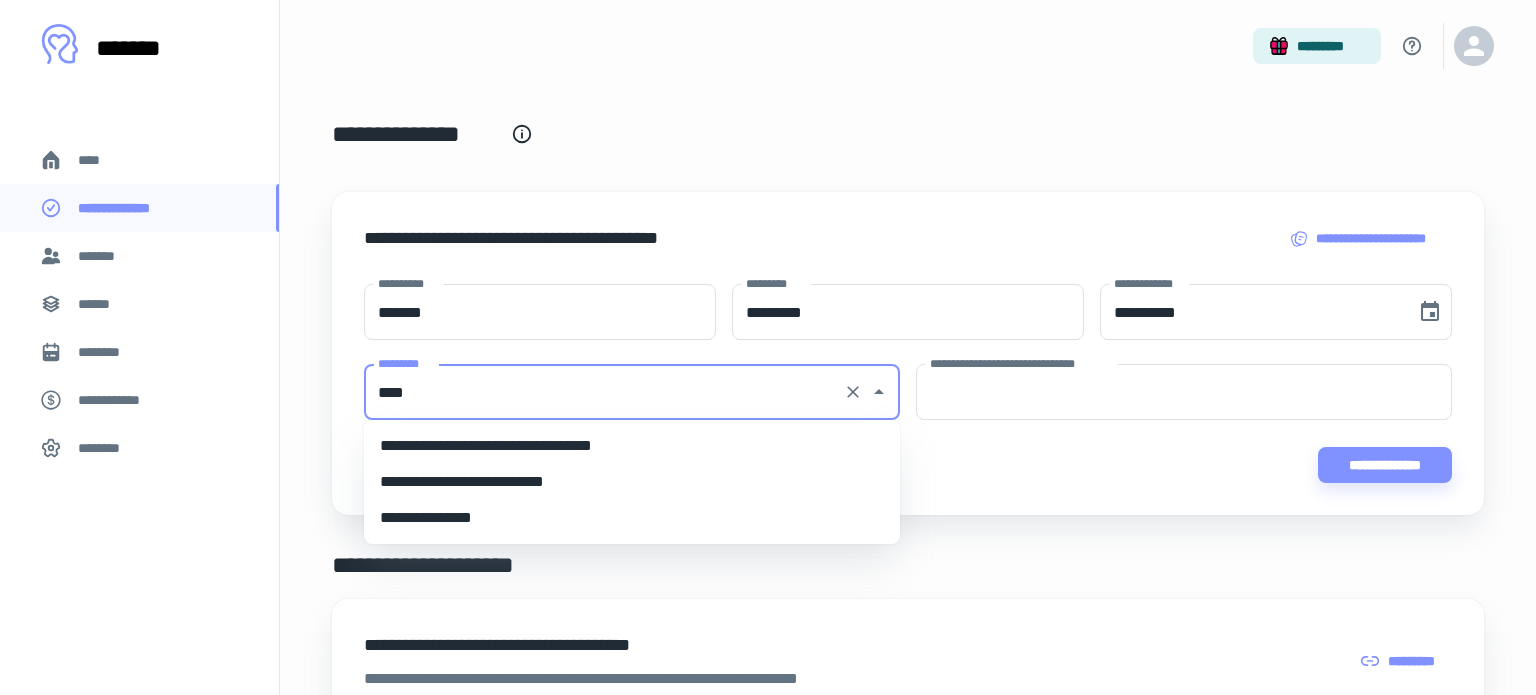 click on "**********" at bounding box center [632, 446] 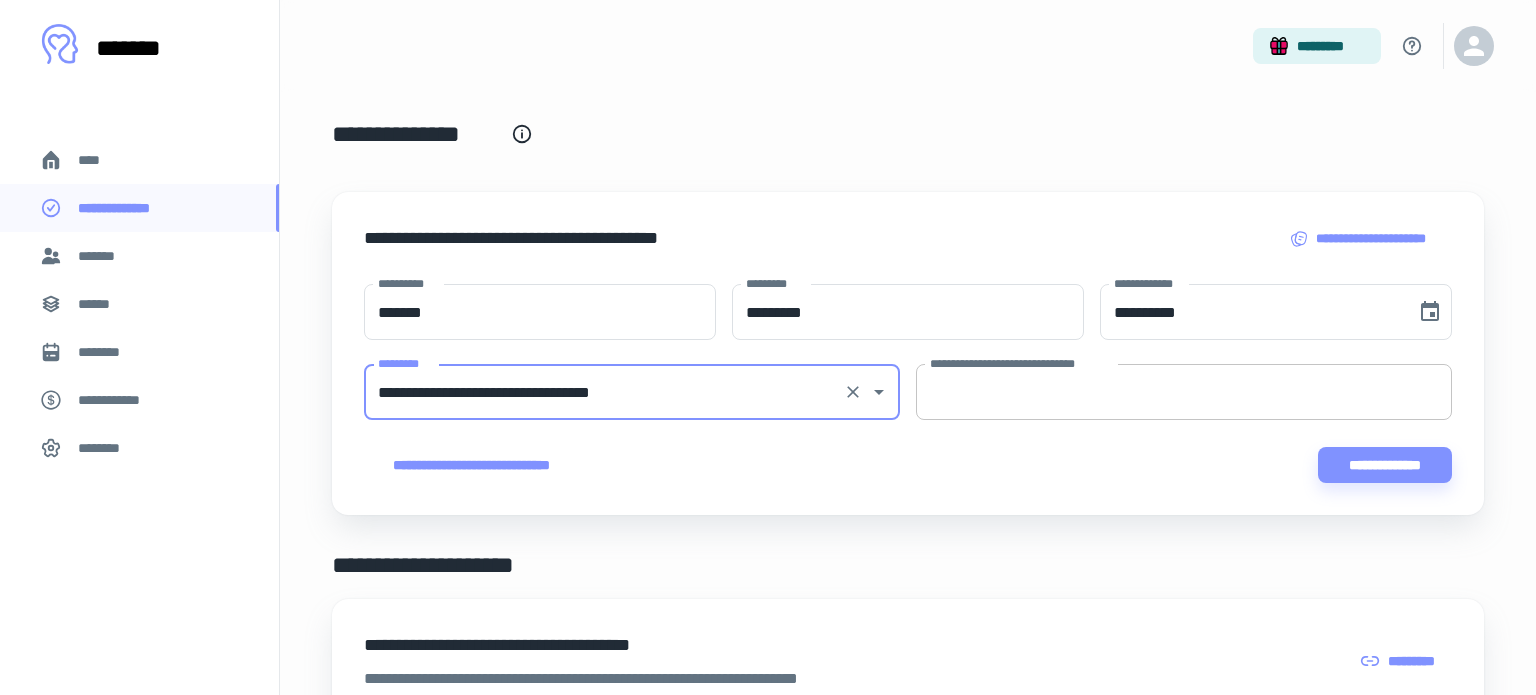 type on "**********" 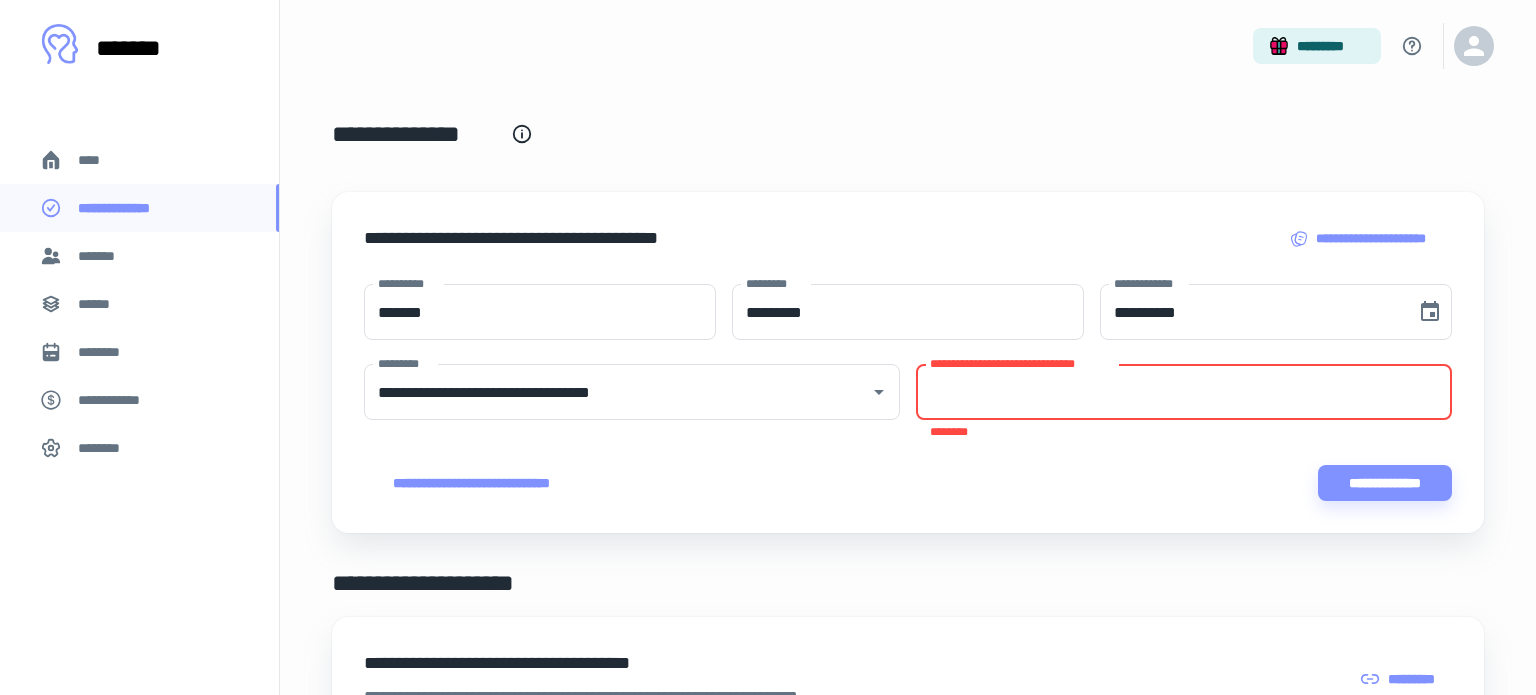 paste on "*********" 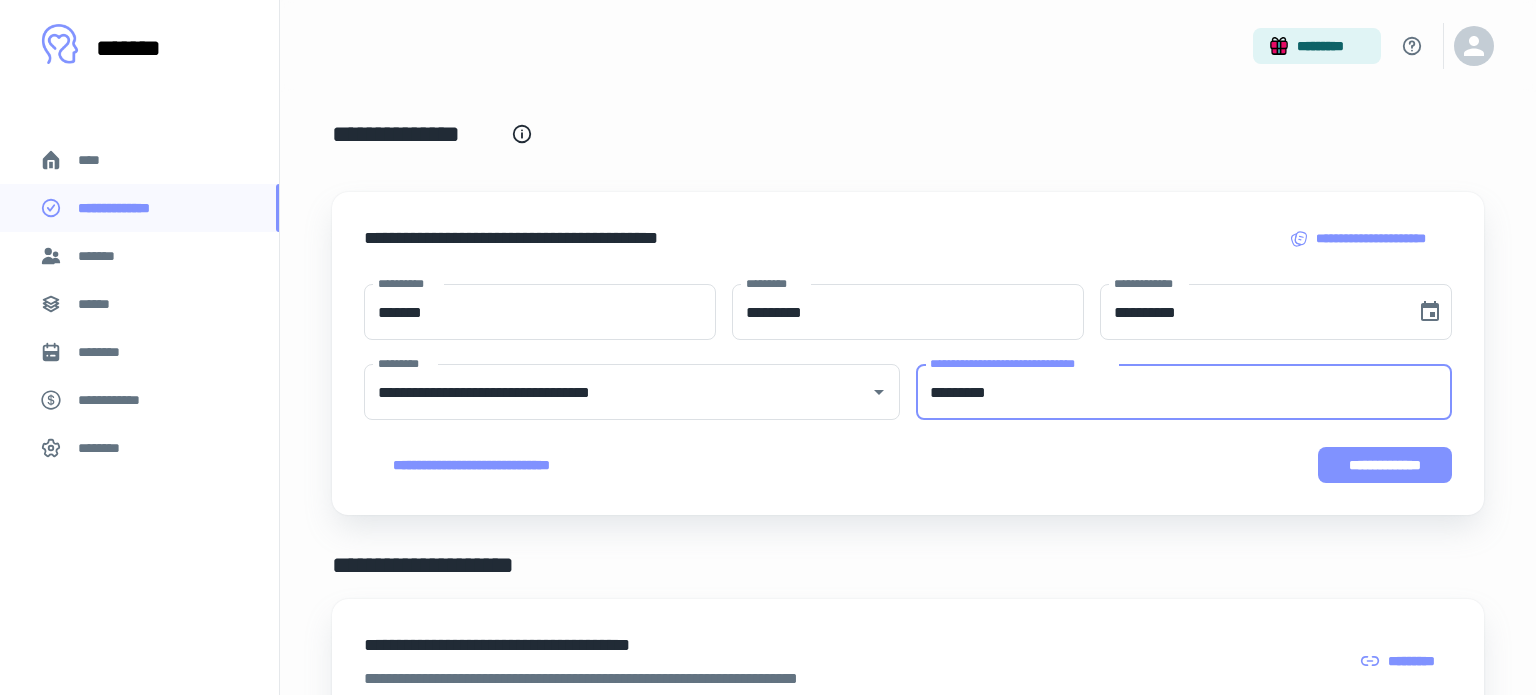 click on "**********" at bounding box center (1385, 465) 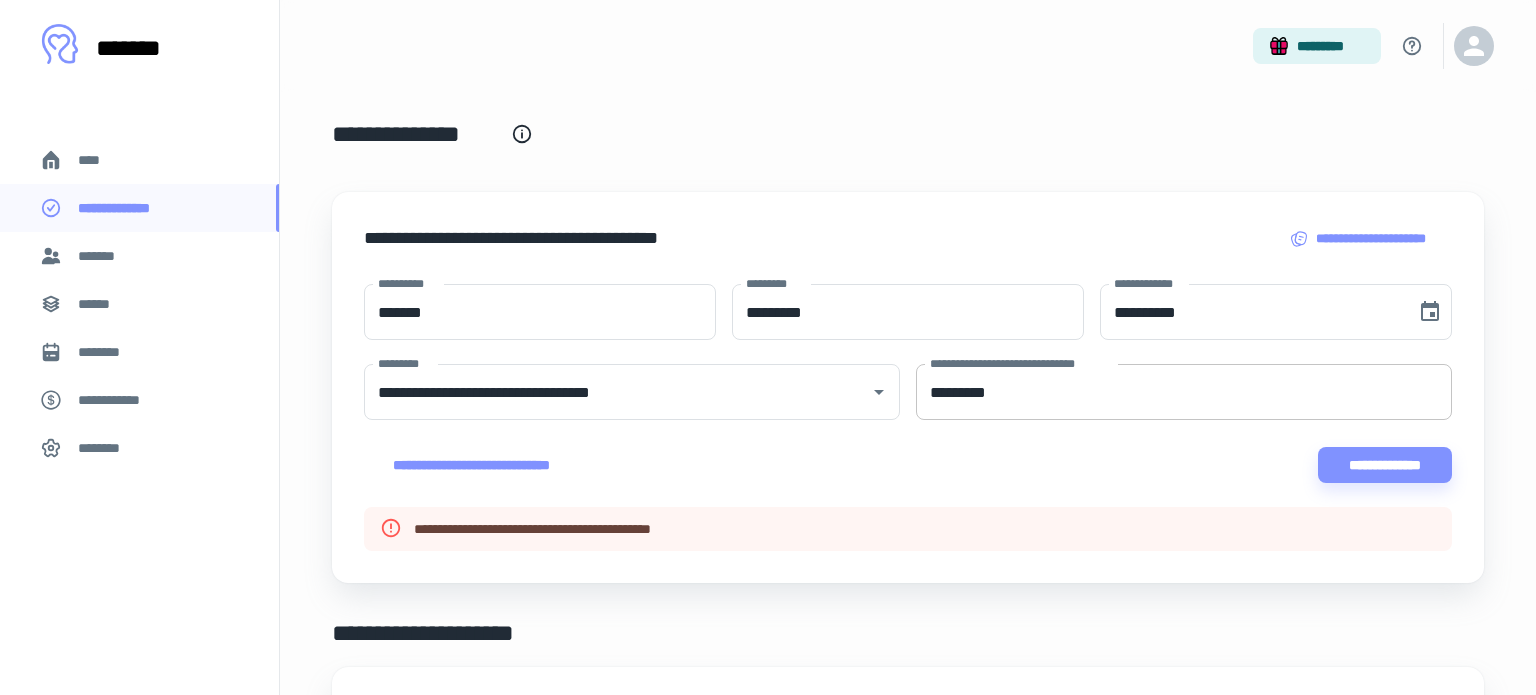 click on "*********" at bounding box center [1184, 392] 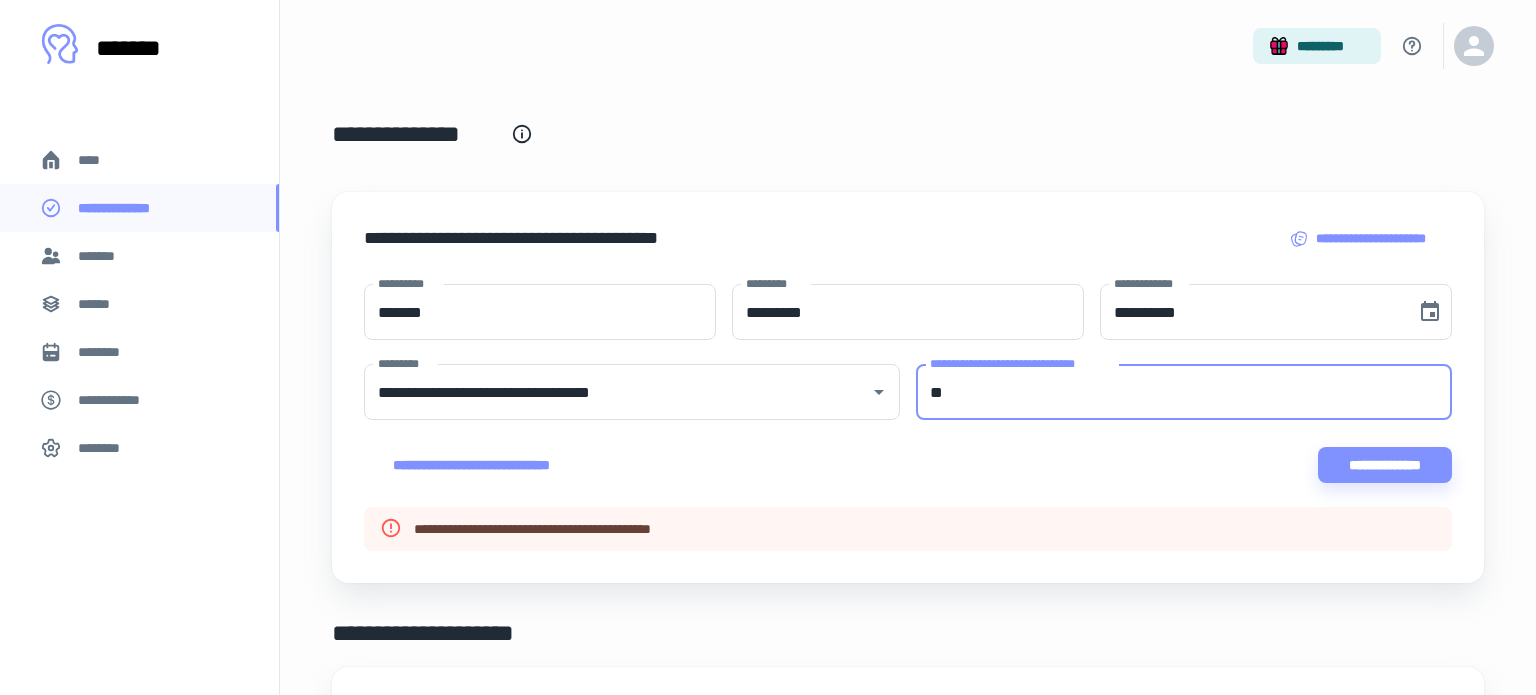 type on "*" 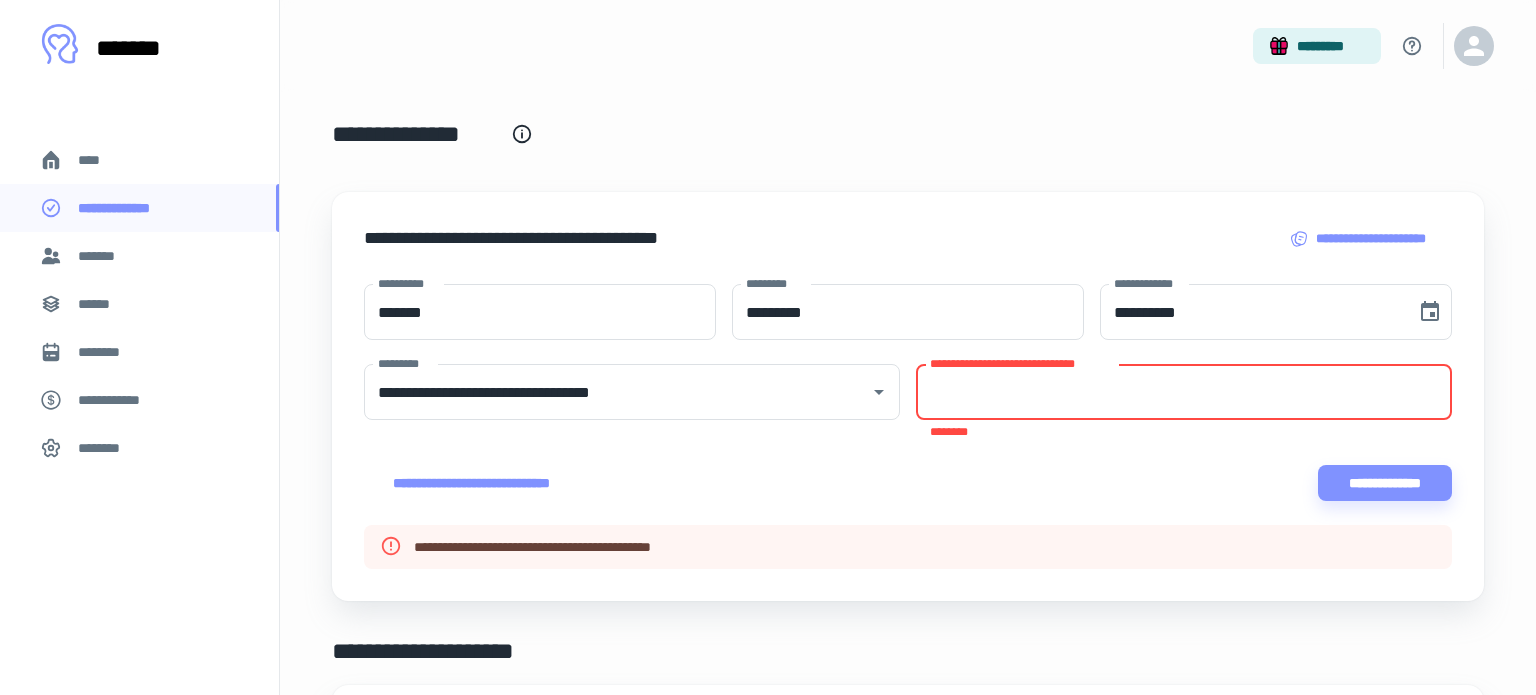 paste on "******" 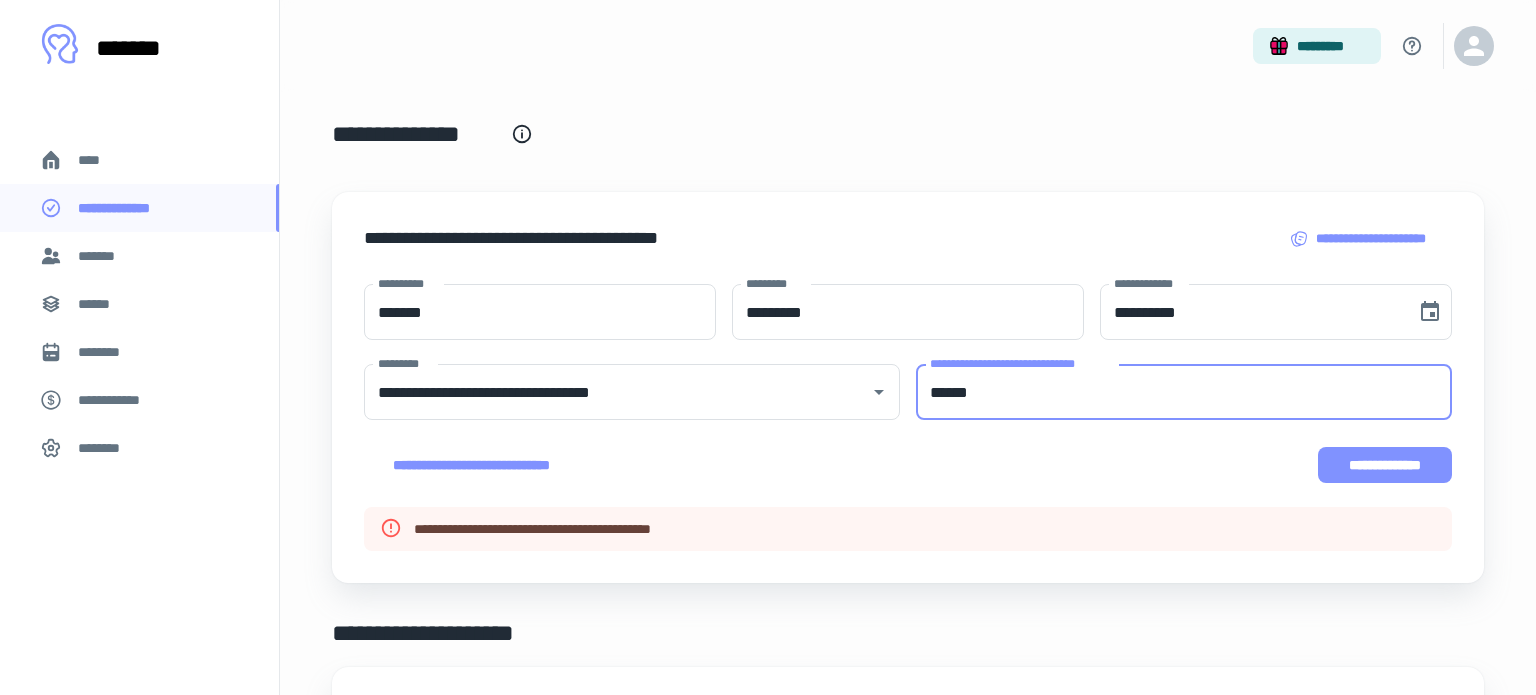 click on "**********" at bounding box center [1385, 465] 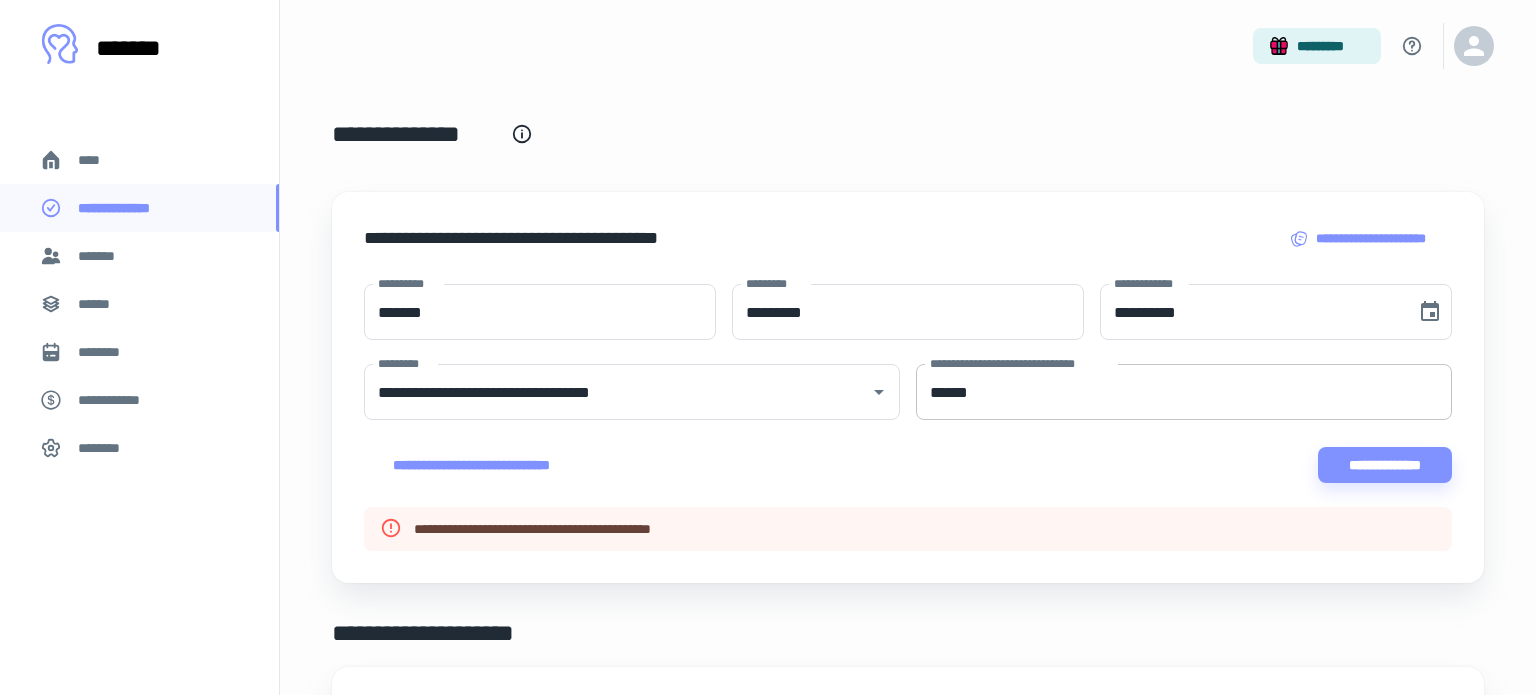 click on "******" at bounding box center (1184, 392) 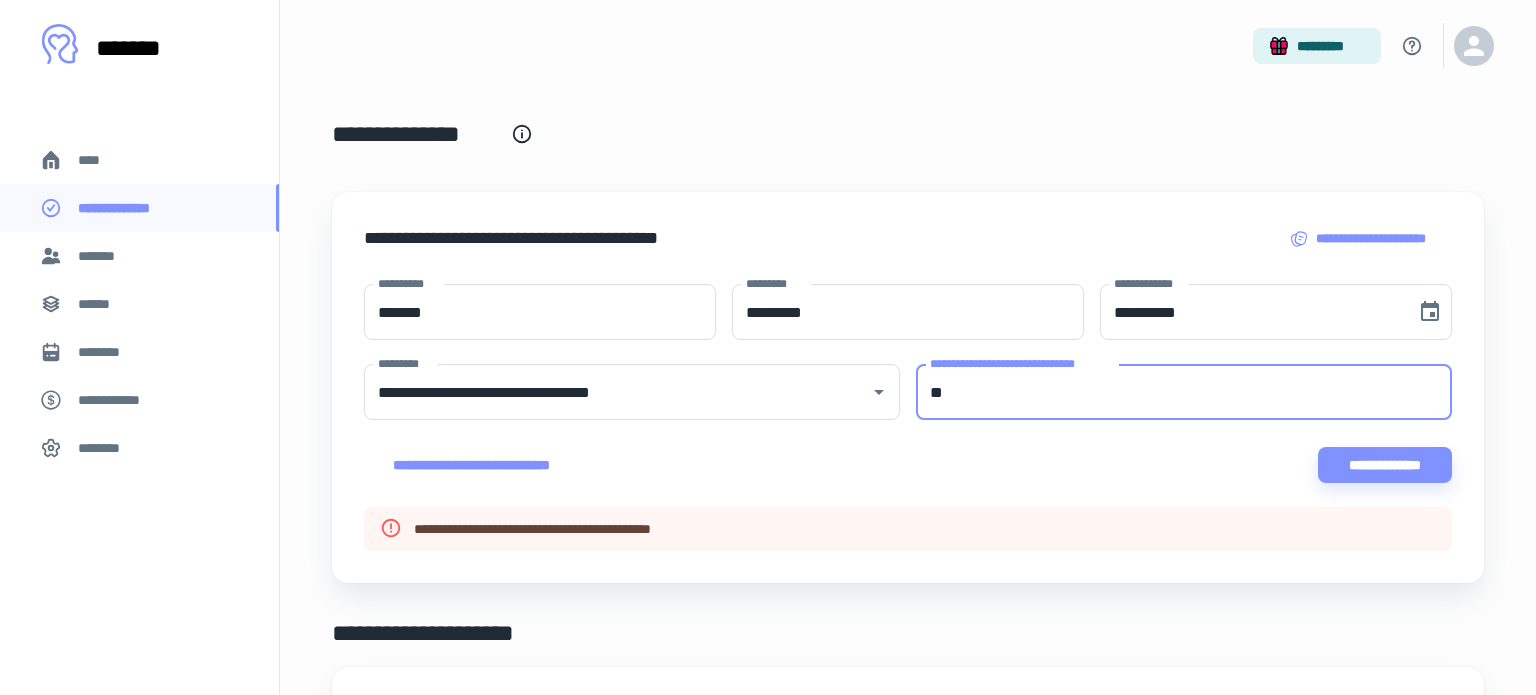 type on "*" 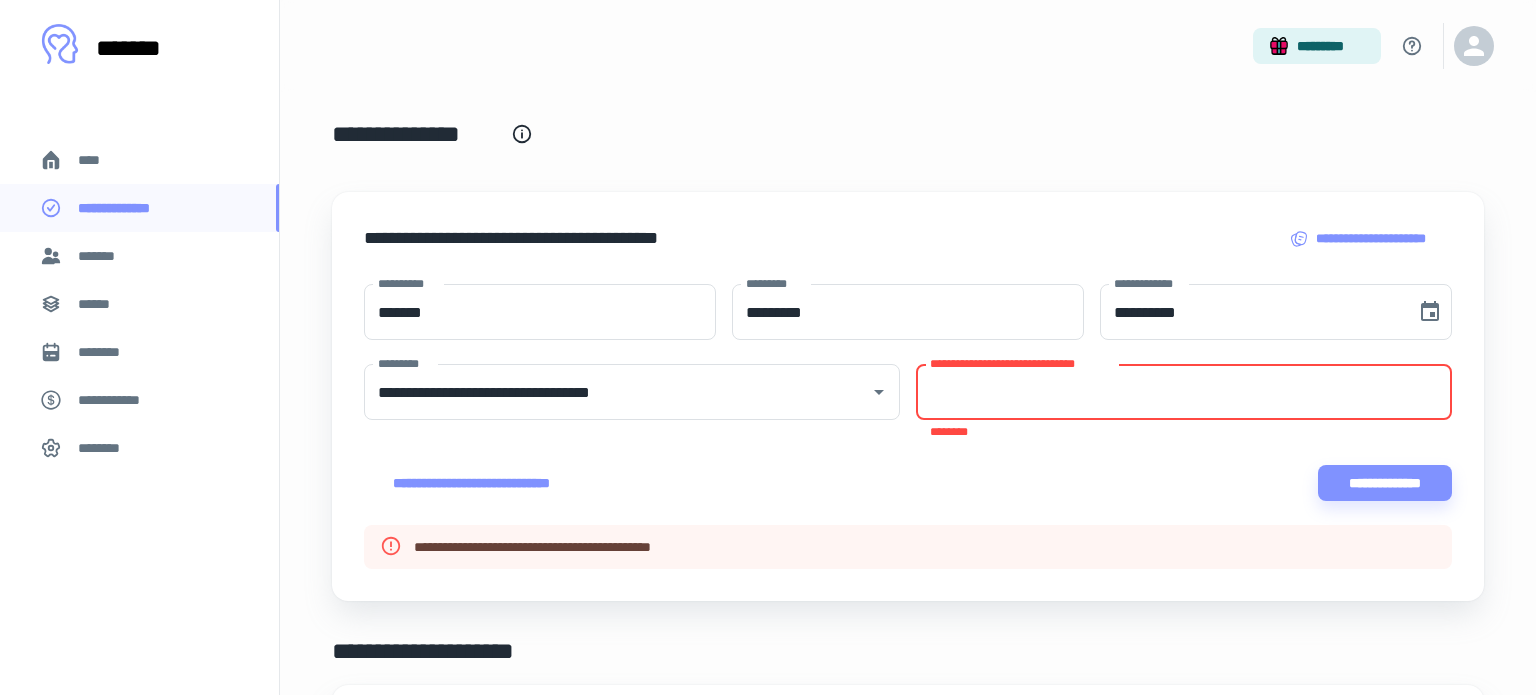 paste on "*********" 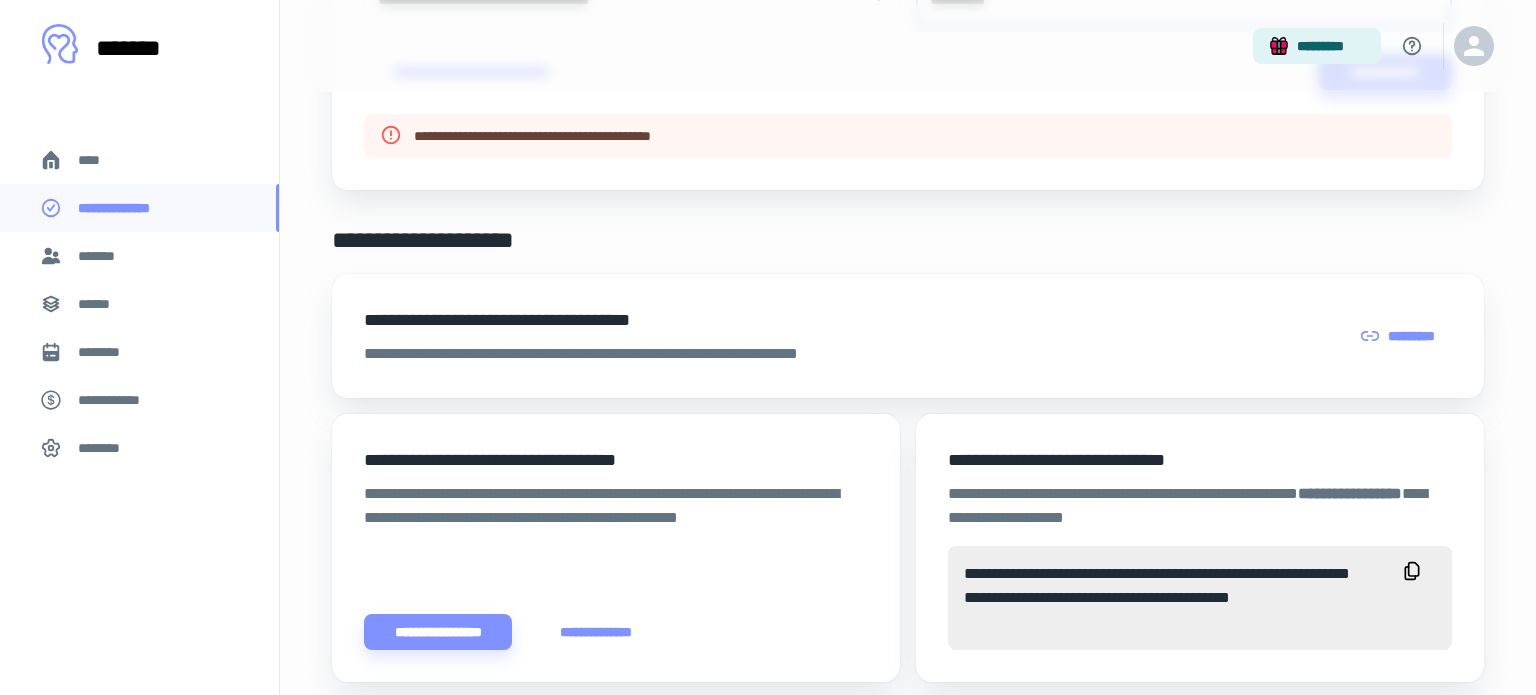 scroll, scrollTop: 0, scrollLeft: 0, axis: both 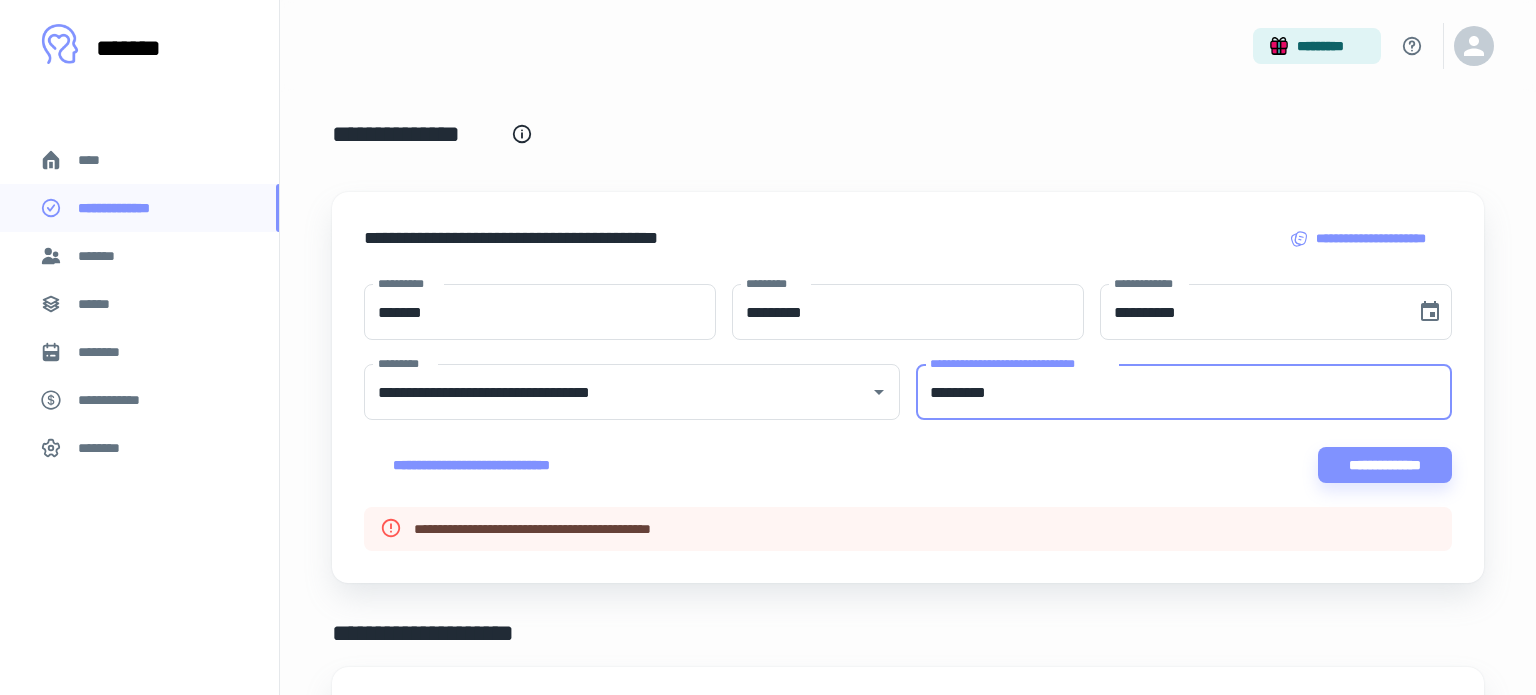 click on "*********" at bounding box center (1184, 392) 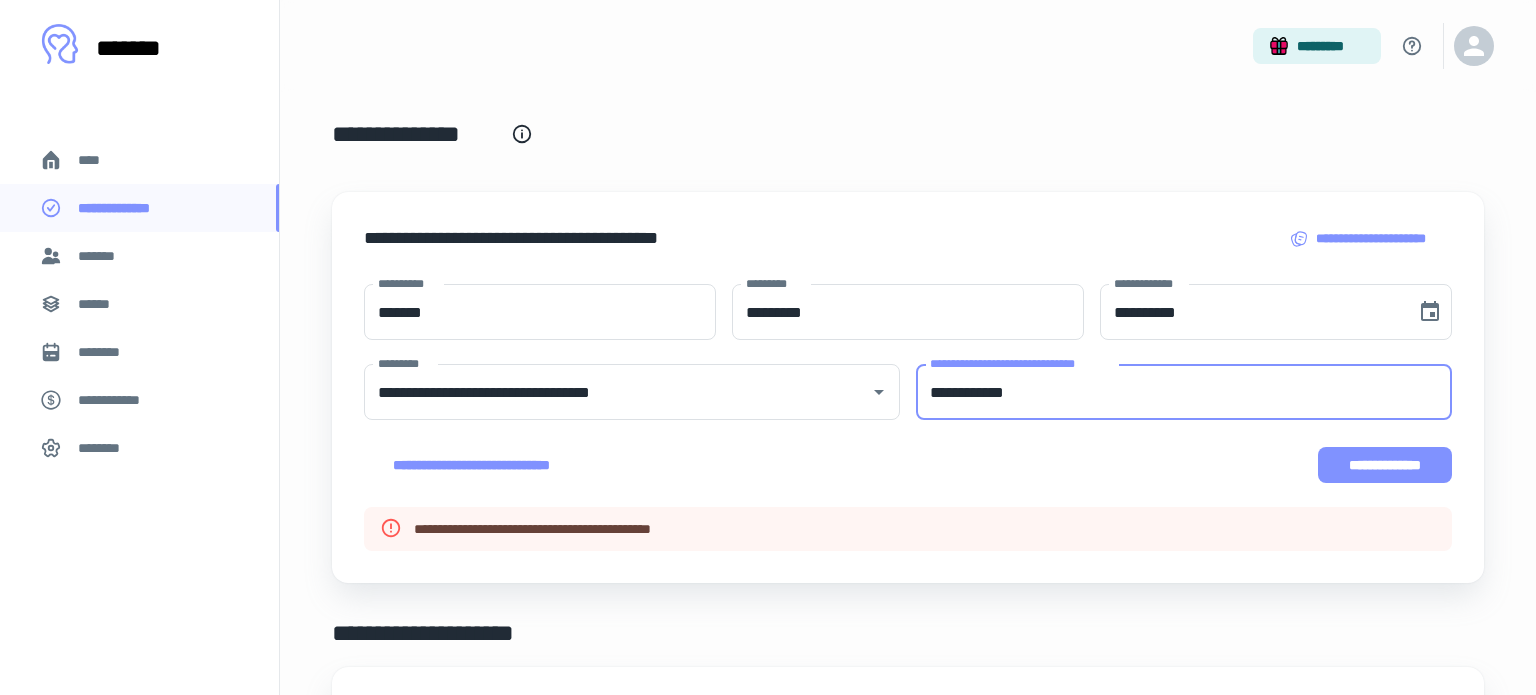 click on "**********" at bounding box center [1385, 465] 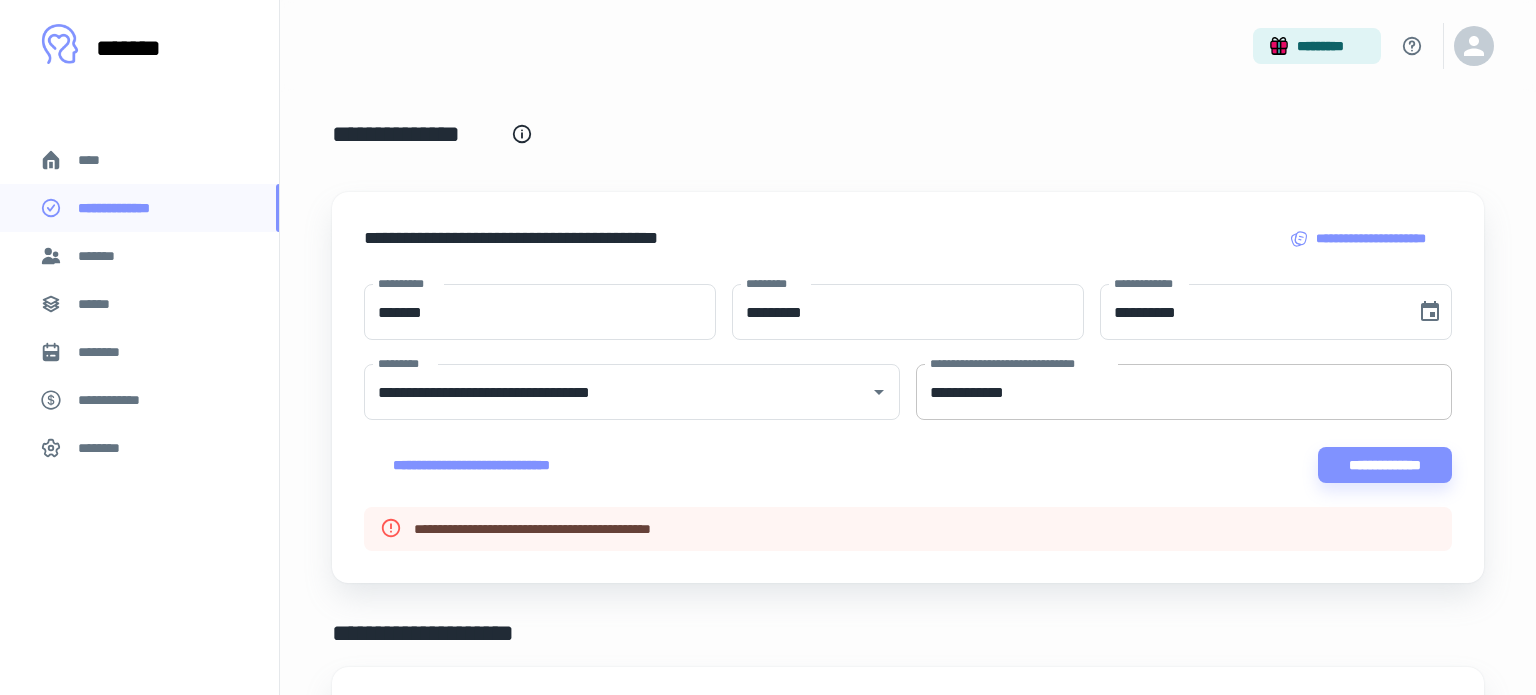 click on "**********" at bounding box center [1184, 392] 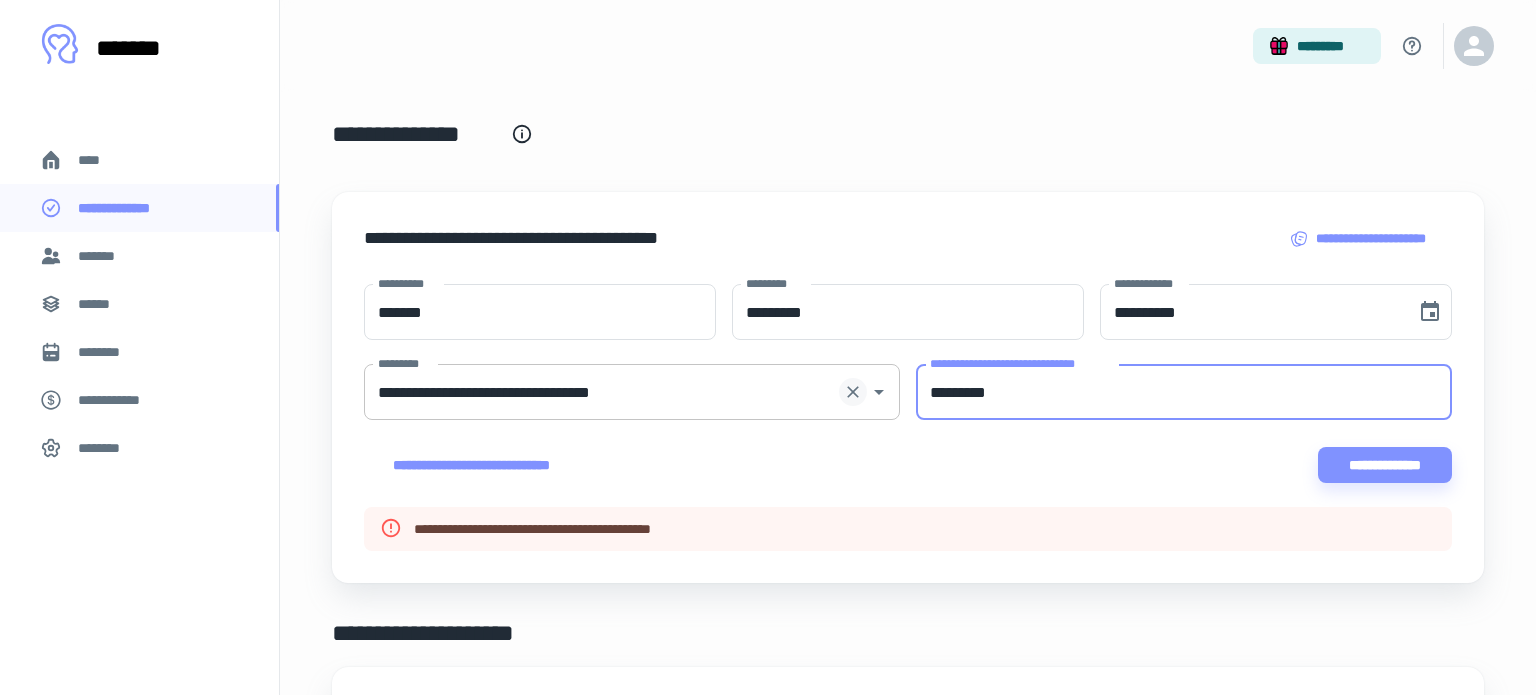 click 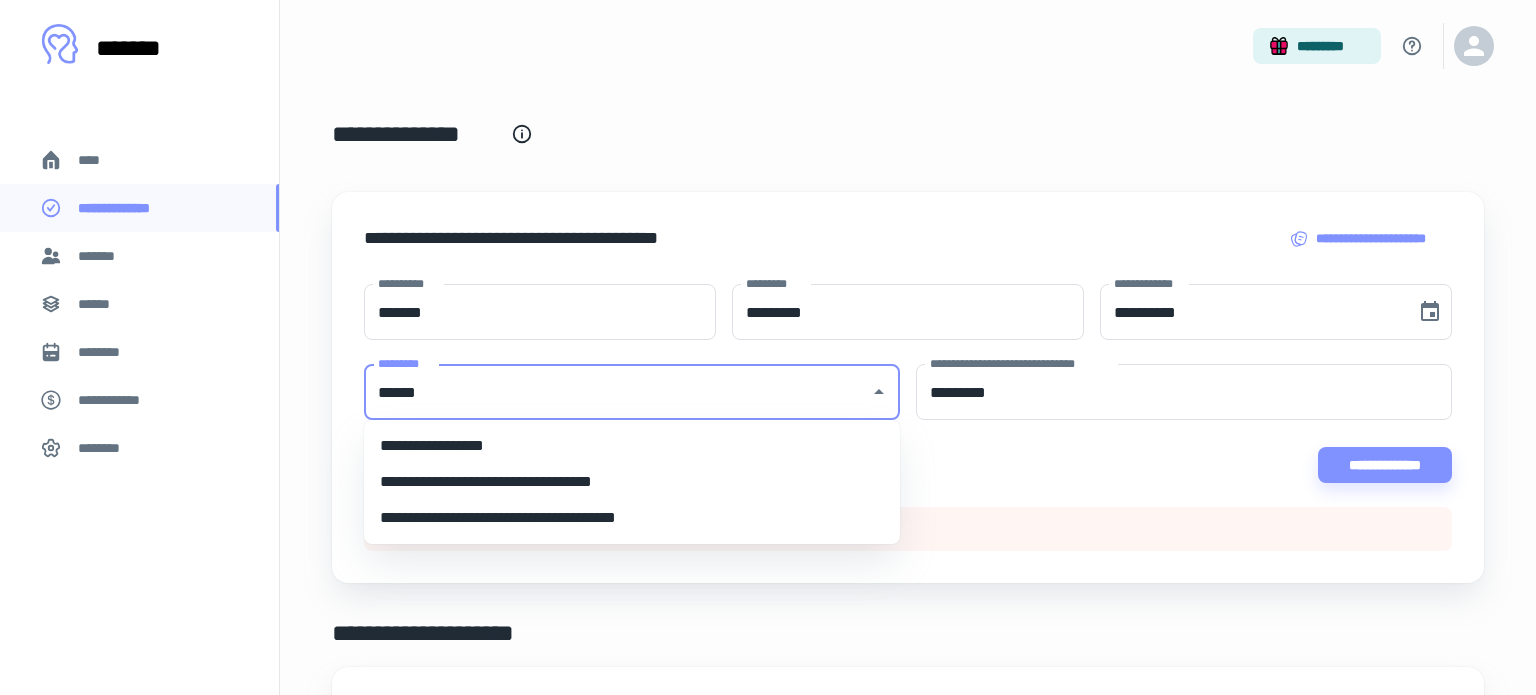 click on "**********" at bounding box center (632, 446) 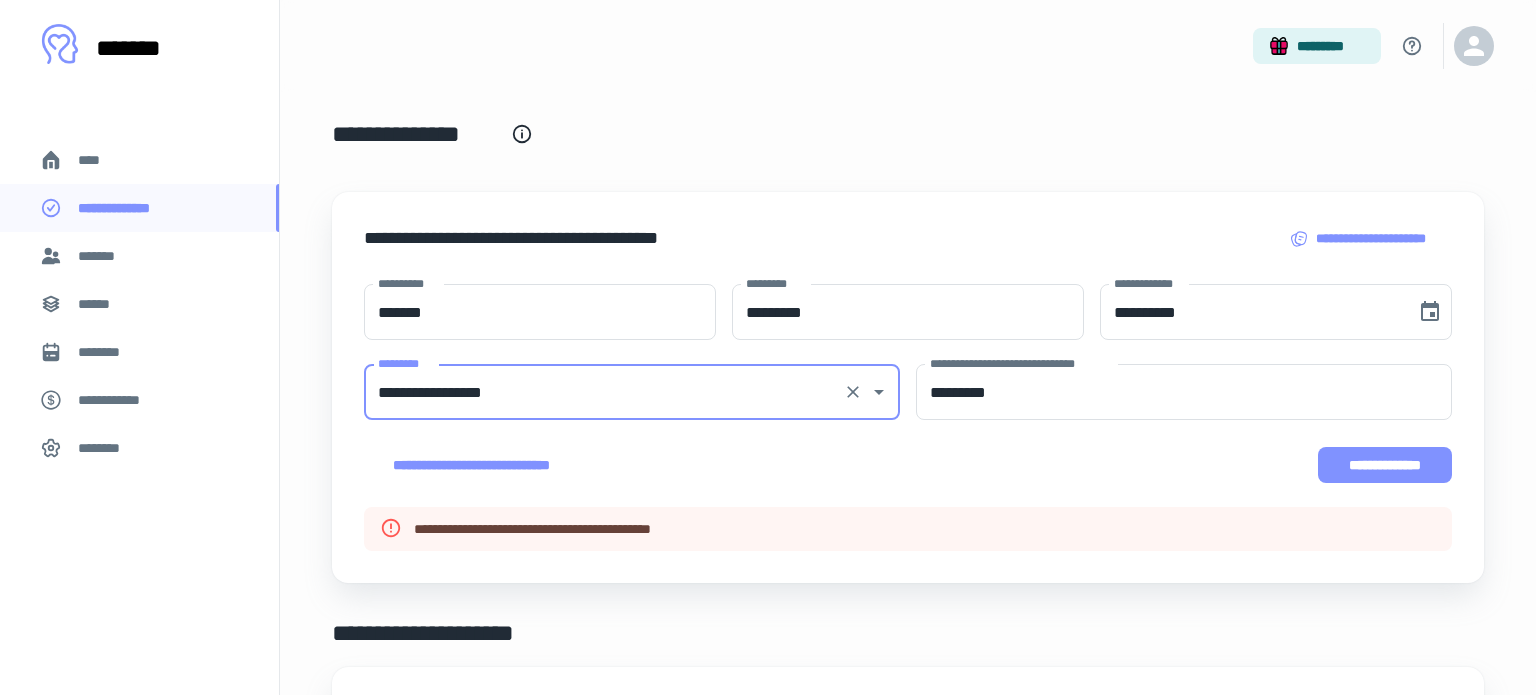 type on "**********" 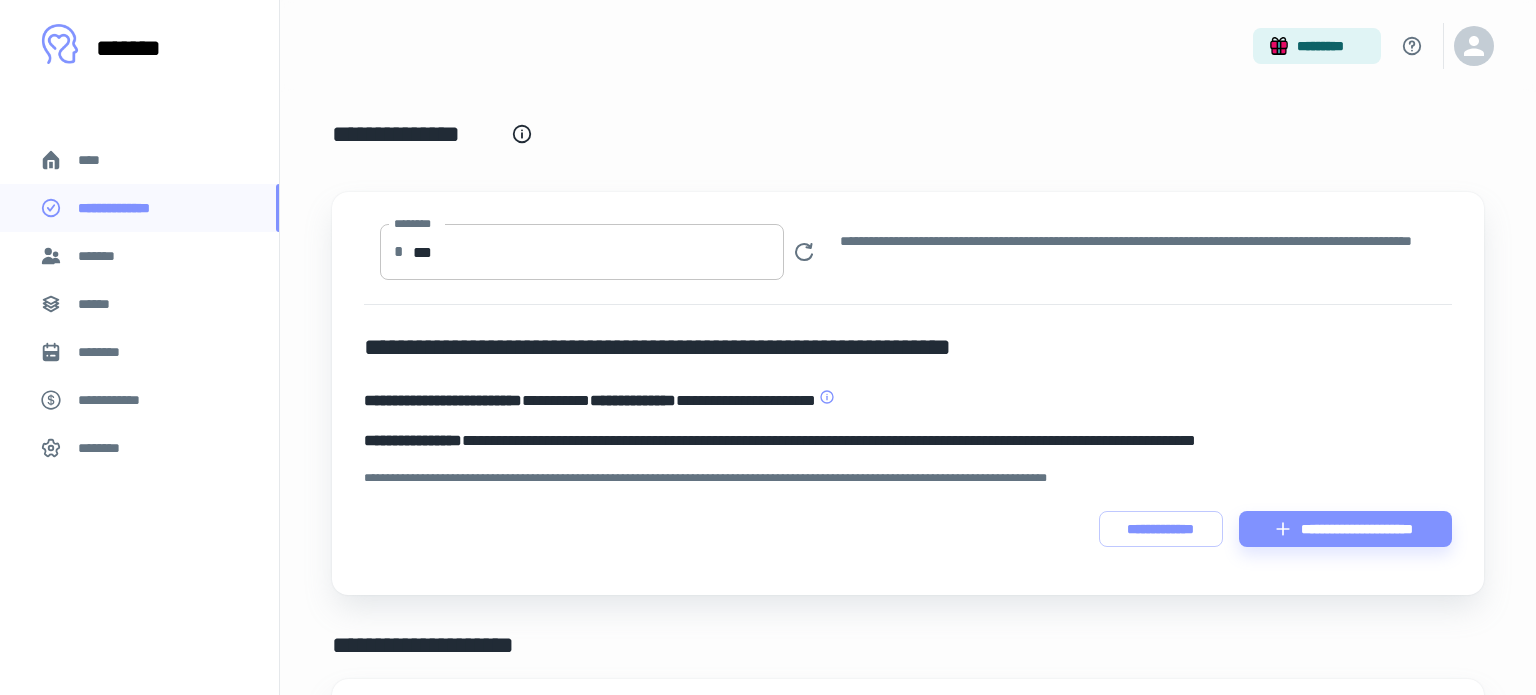 click on "***" at bounding box center [598, 252] 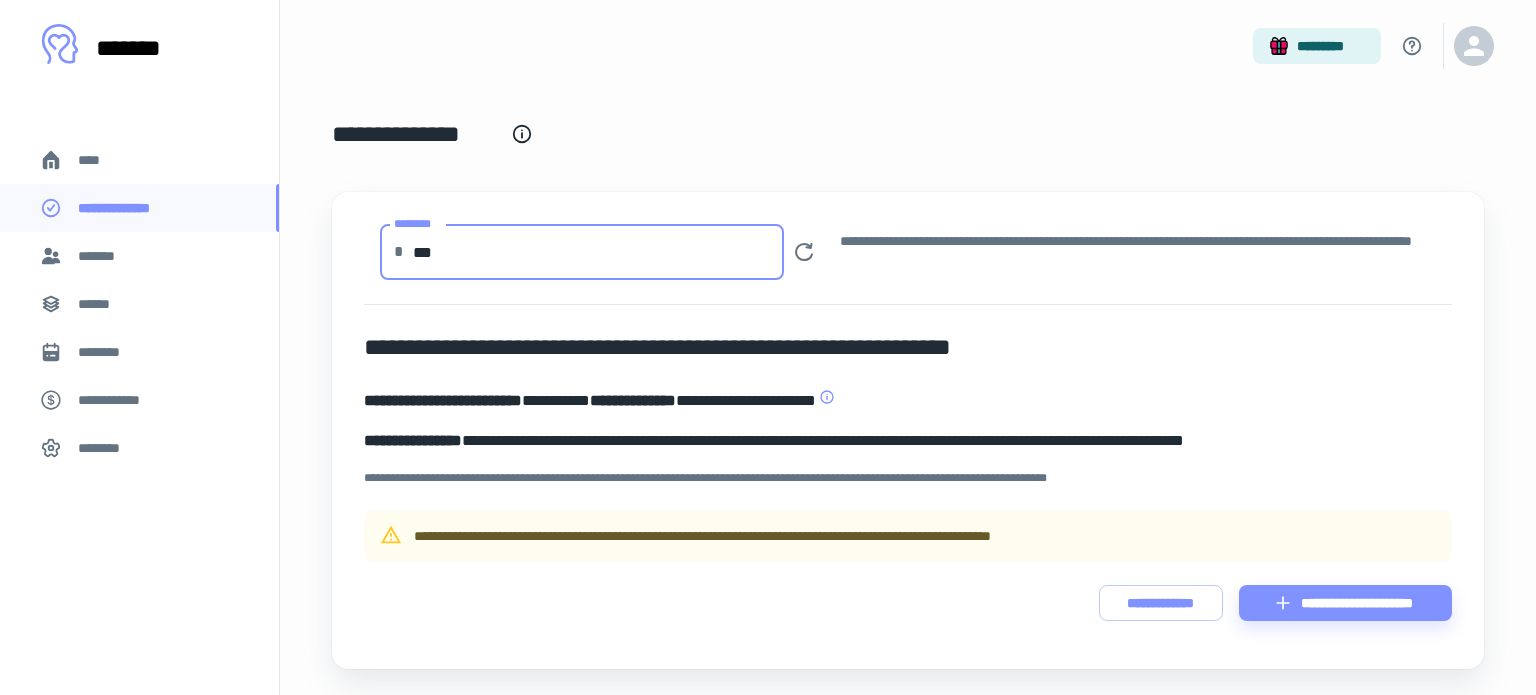 type on "***" 